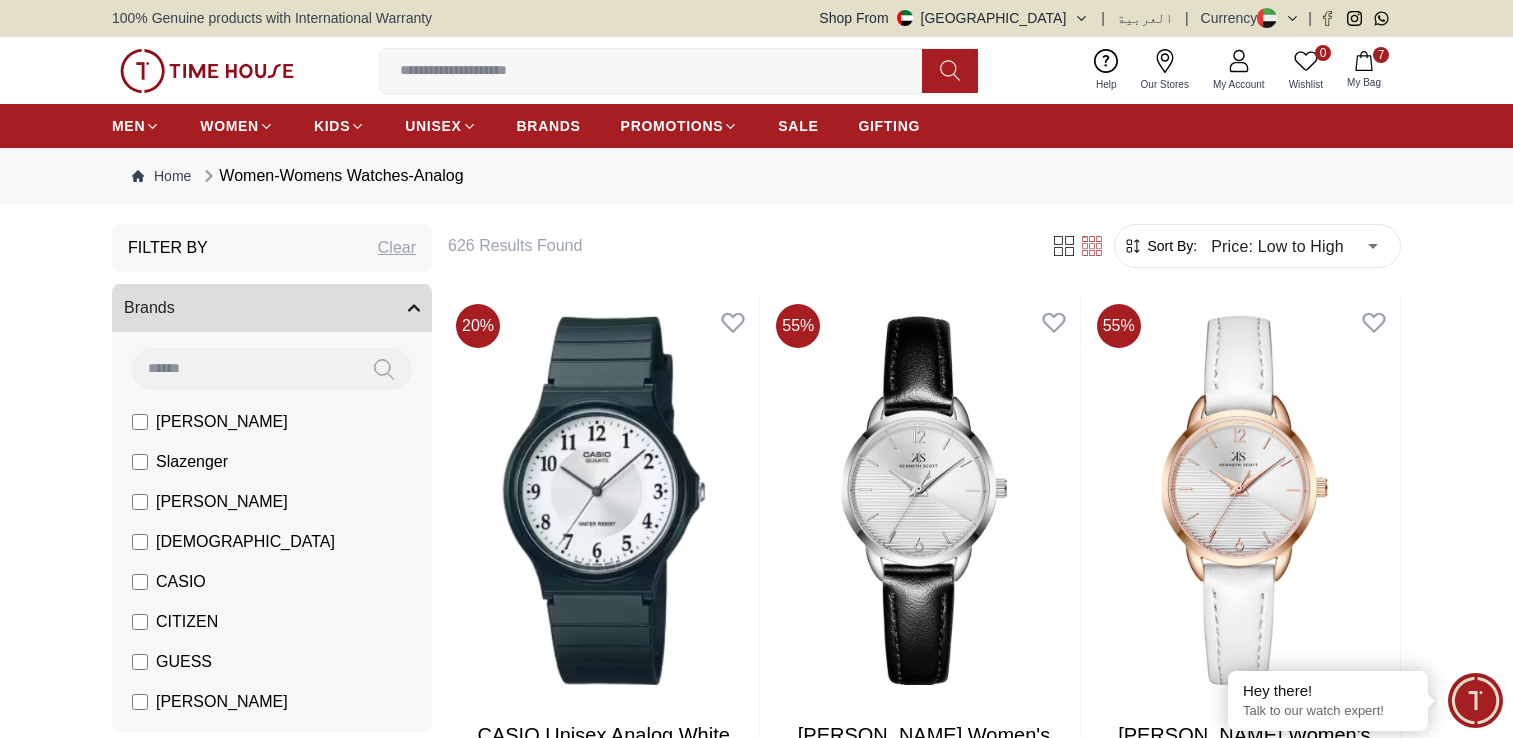 scroll, scrollTop: 102168, scrollLeft: 0, axis: vertical 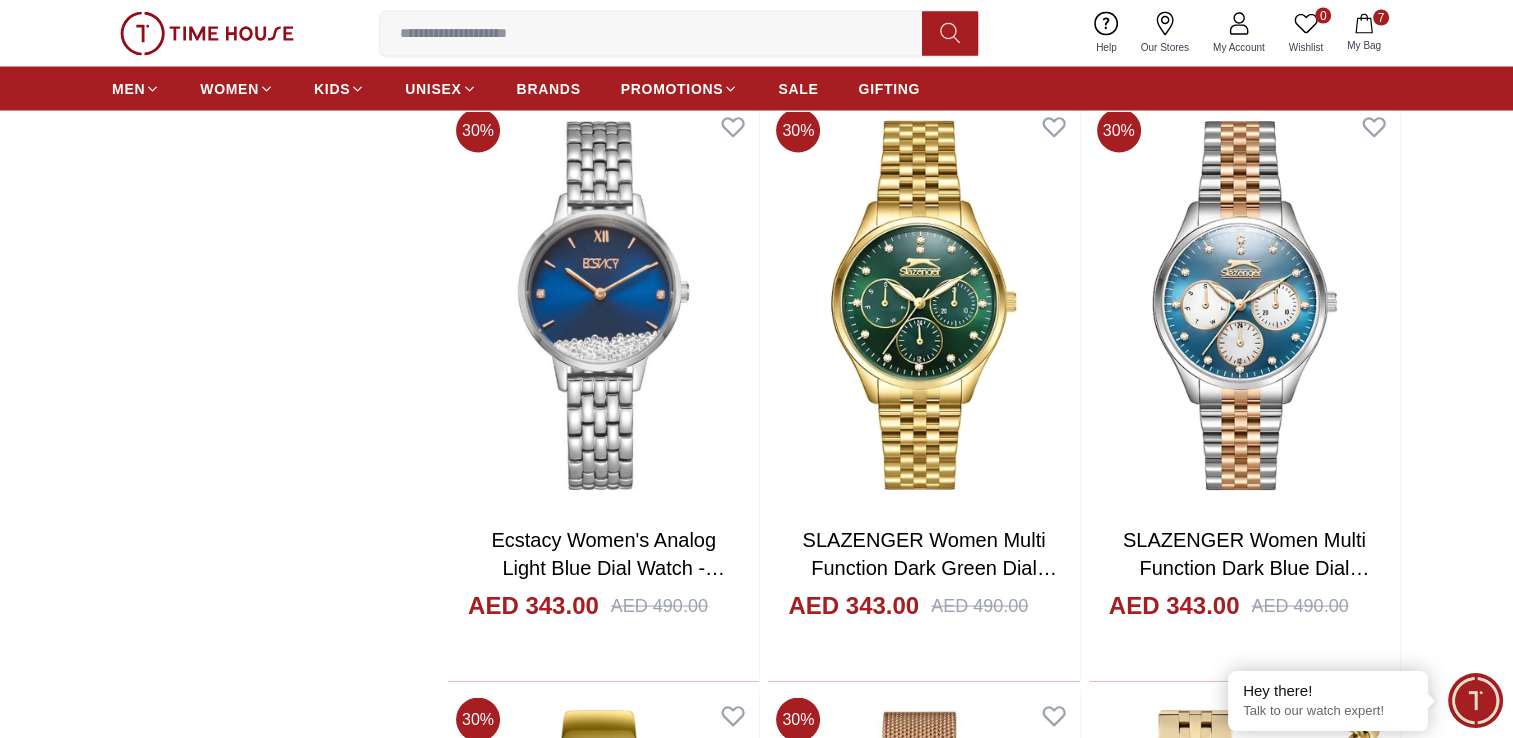 click on "Filter By Clear Brands [PERSON_NAME] Slazenger [PERSON_NAME] Ecstacy CASIO CITIZEN GUESS [PERSON_NAME] Police CERRUTI 1881 G-Shock Color Black Green Blue Red Dark Blue Silver Rose Gold Grey White Mop White White / Rose Gold Silver / Silver Silver / Gold Silver / Rose Gold Black / Black Black / Rose Gold Gold Yellow Dark Green Brown White / Silver Light Blue Black /Grey White Mop / Silver Blue / Rose Gold Pink Purple Black  / Rose Gold Blue / Blue Navy Blue Blue / Silver Champagne White / Gold [PERSON_NAME] [DOMAIN_NAME] Peach Green / Silver MOP Light blue Dark green Light [PERSON_NAME] gold Silver / White / Rose Gold Black / Pink Beige Green Sunray  Rose Gold Sunray  Blue MOP Rose Gold MOP MOP / Rose Gold Green MOP Champagne MOP Pink MOP Black MOP Burgundy MOP White MOP Rose Gold Band Color Silver Yellow Green Dark Blue Red Black Dark [PERSON_NAME] Gold Gold Pink Blue Brown Grey White Burgundy Silver / Gold Two Tone Beige Orange Light Blue Purple Dark [PERSON_NAME] gold Gold  Silver  Silver/Gold Black  /  Silver Two-Tone Gold" at bounding box center [756, -48837] 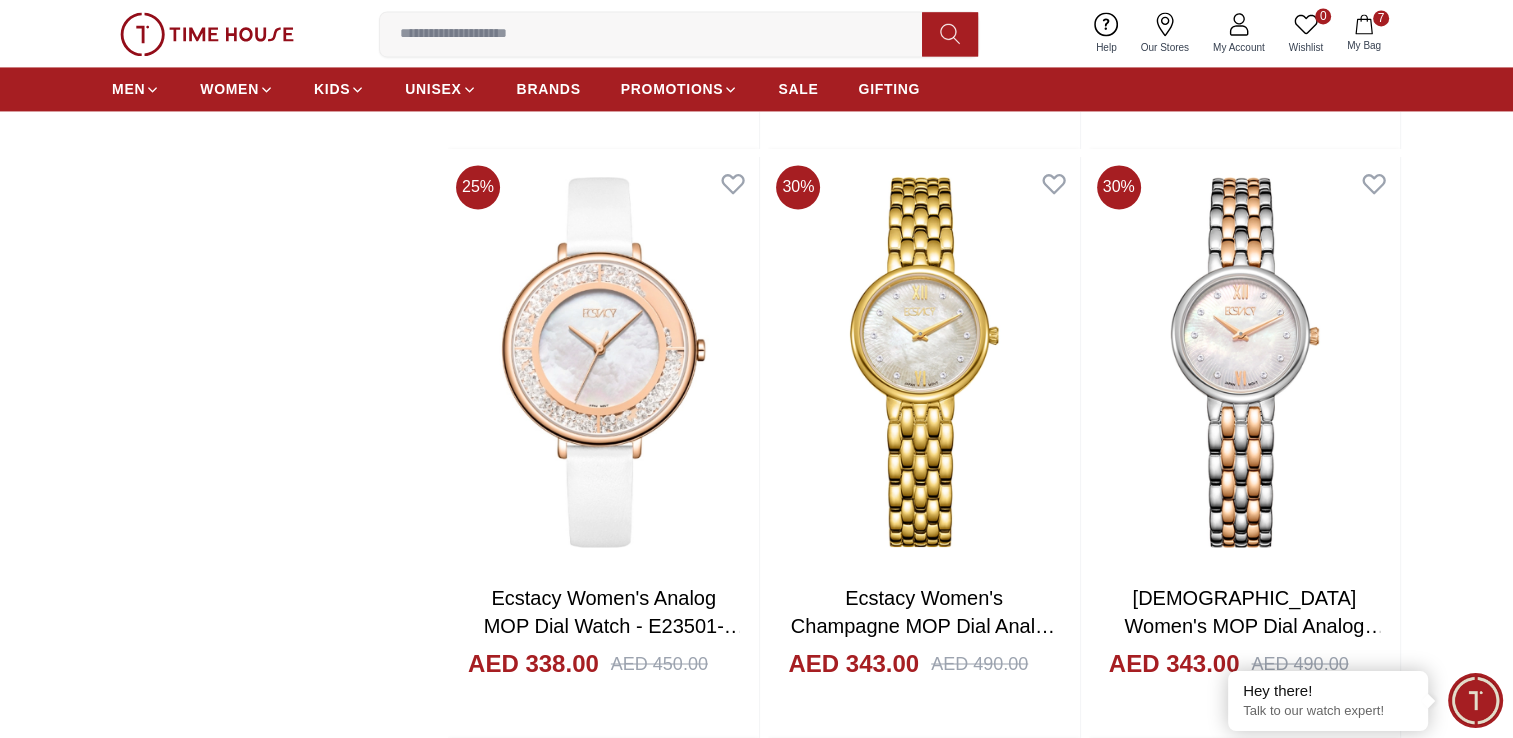 scroll, scrollTop: 100876, scrollLeft: 0, axis: vertical 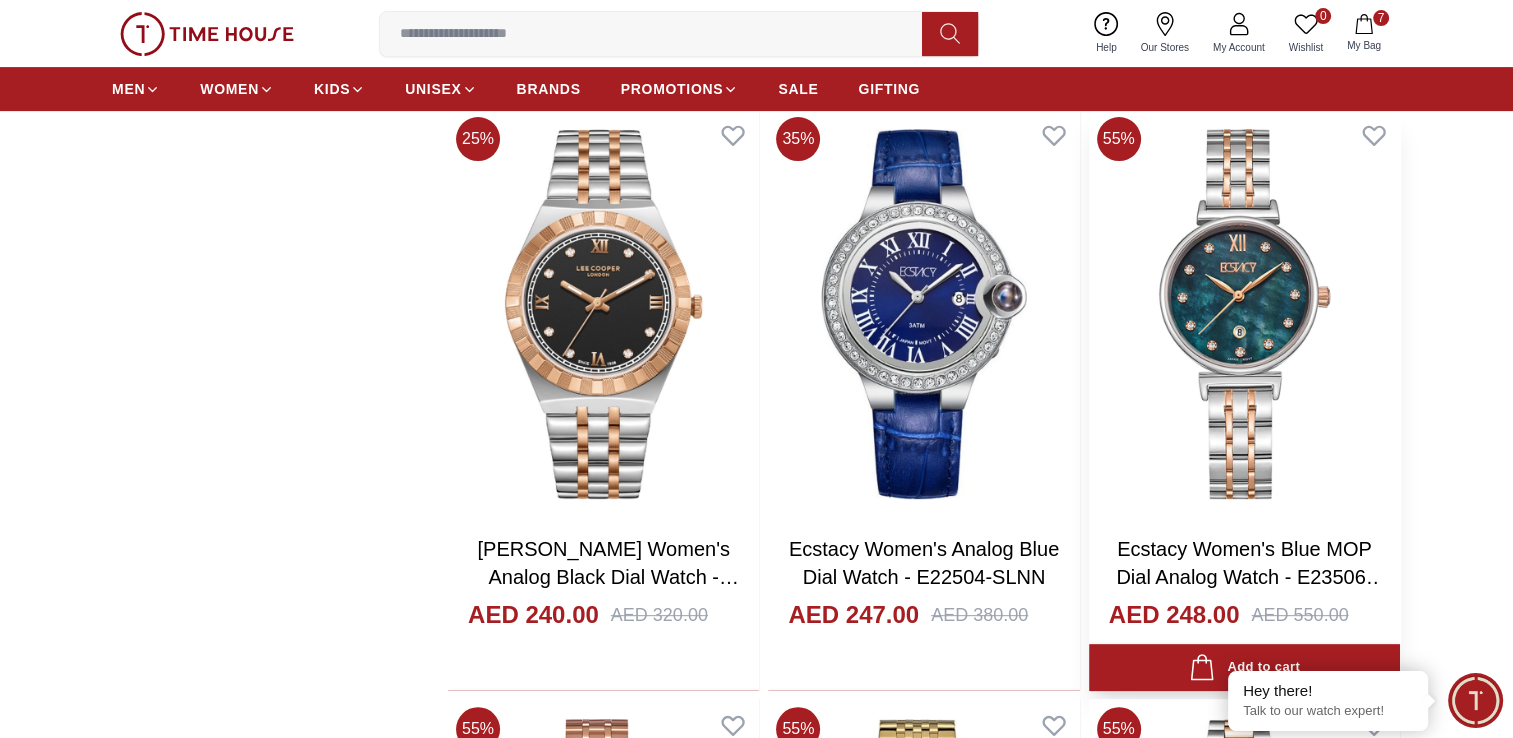 click at bounding box center (1244, 313) 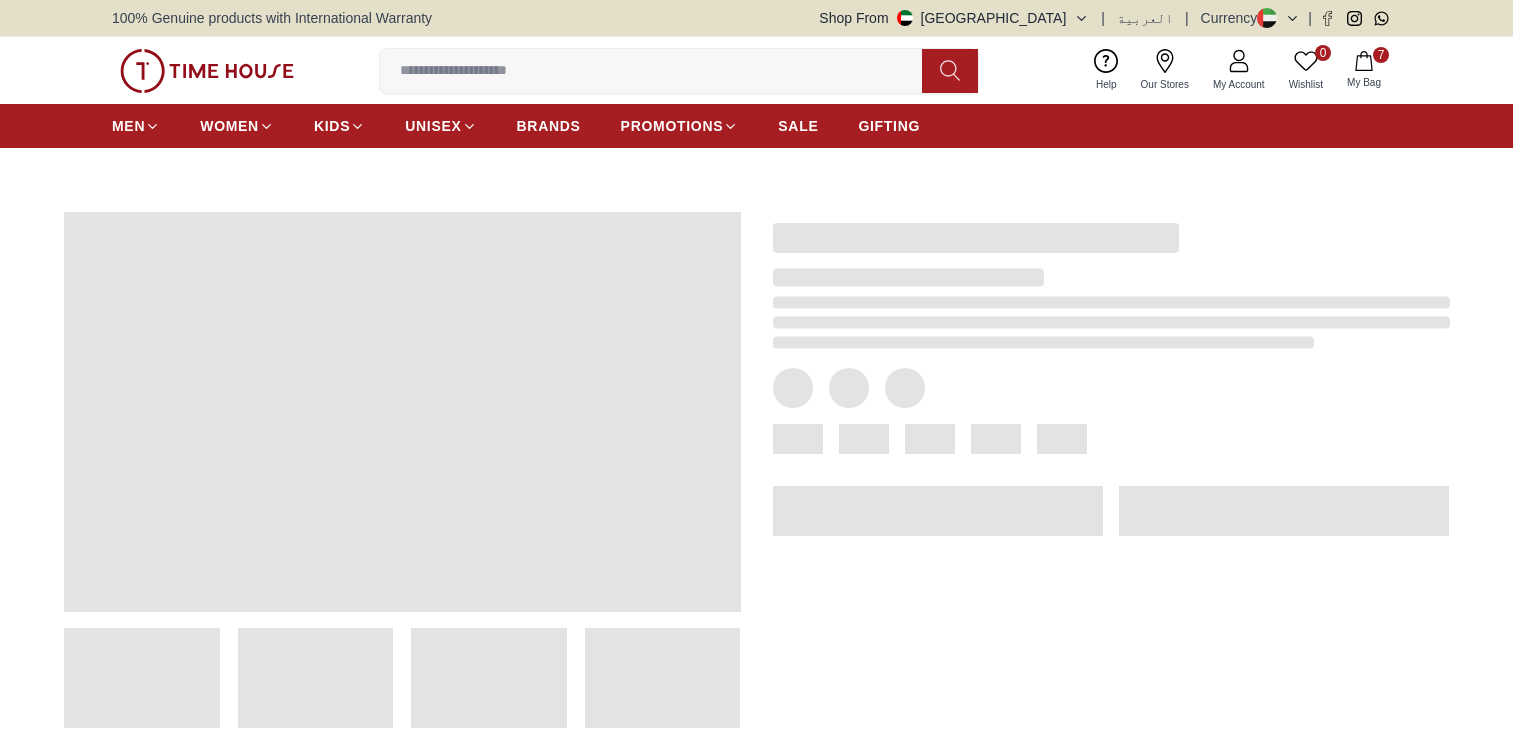 scroll, scrollTop: 0, scrollLeft: 0, axis: both 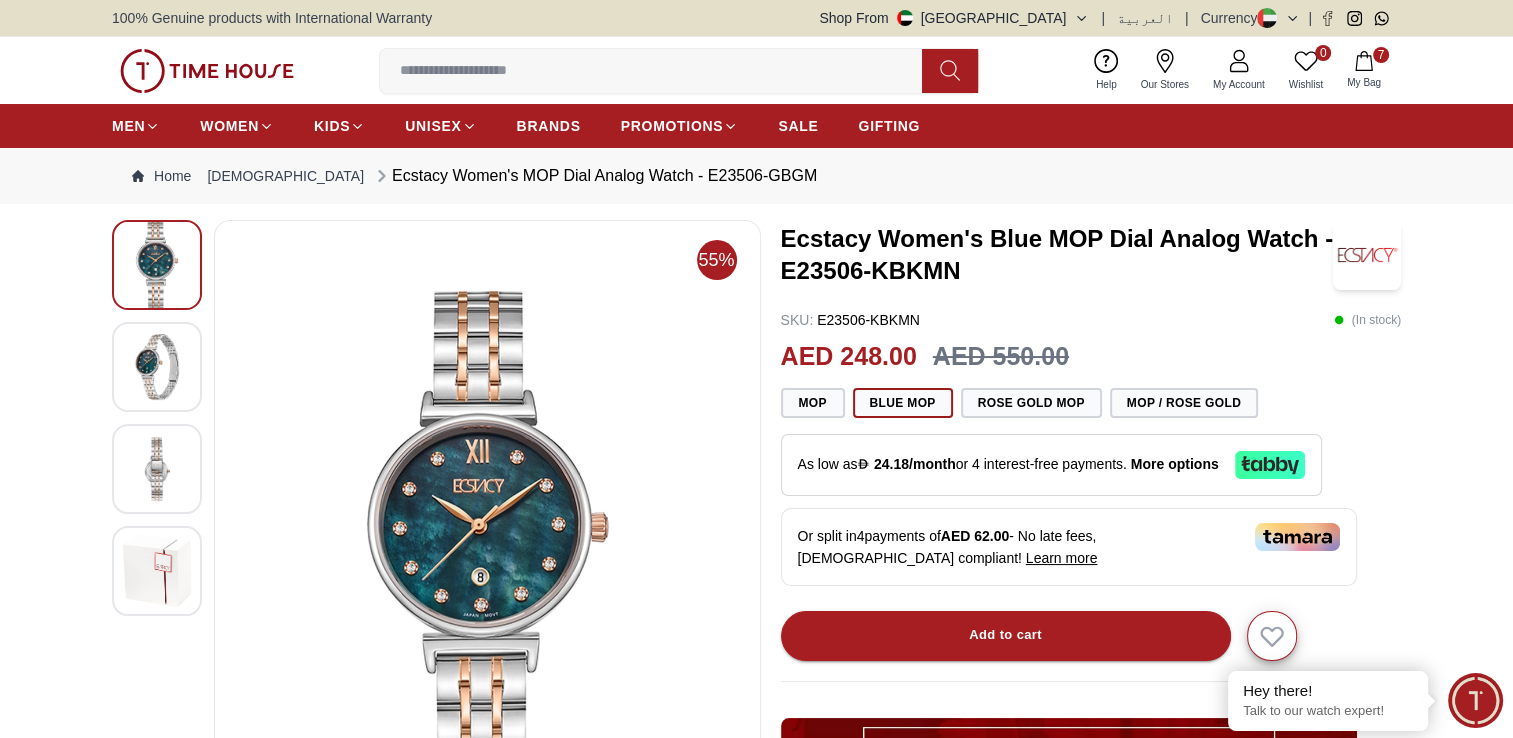 click at bounding box center (157, 366) 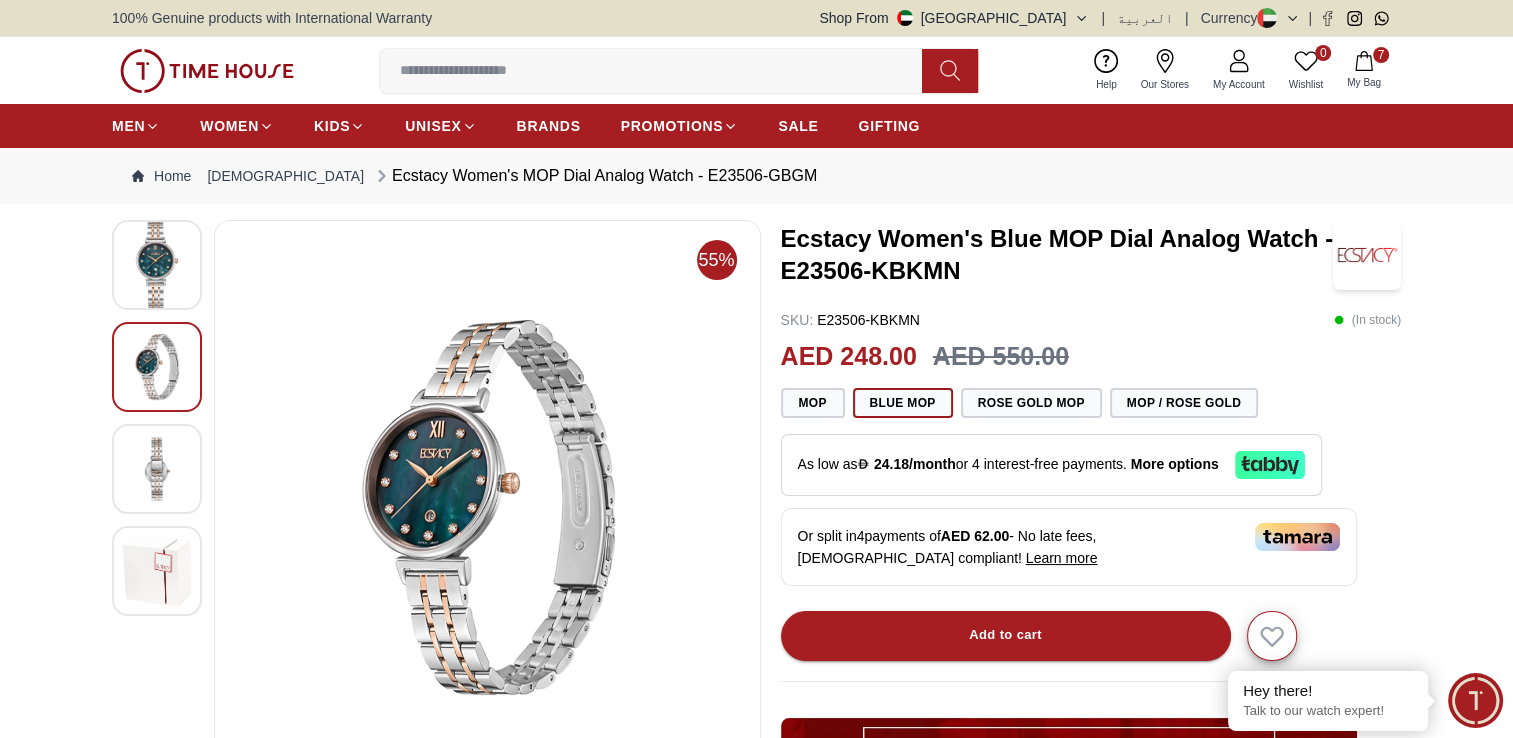 click at bounding box center [157, 468] 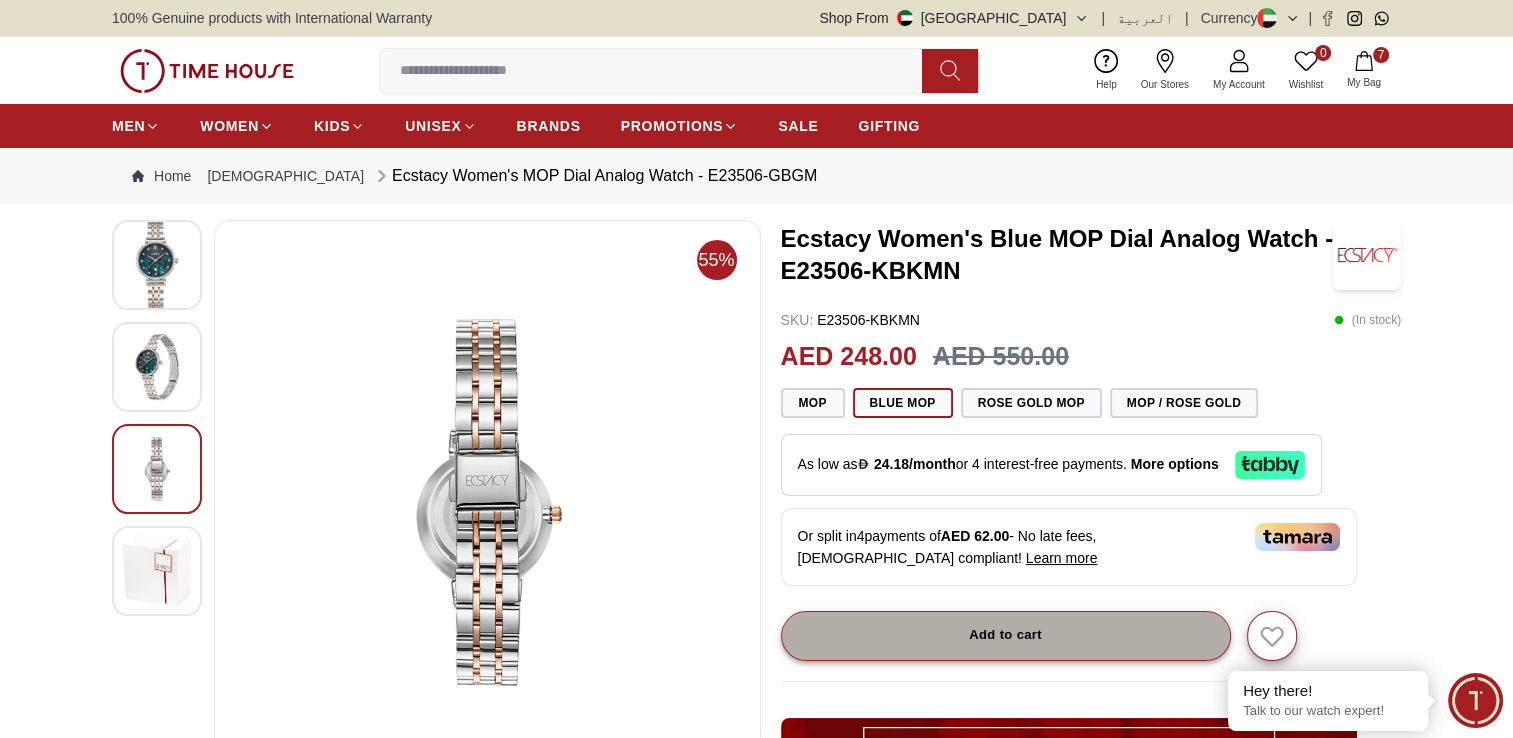 click on "Add to cart" at bounding box center (1005, 635) 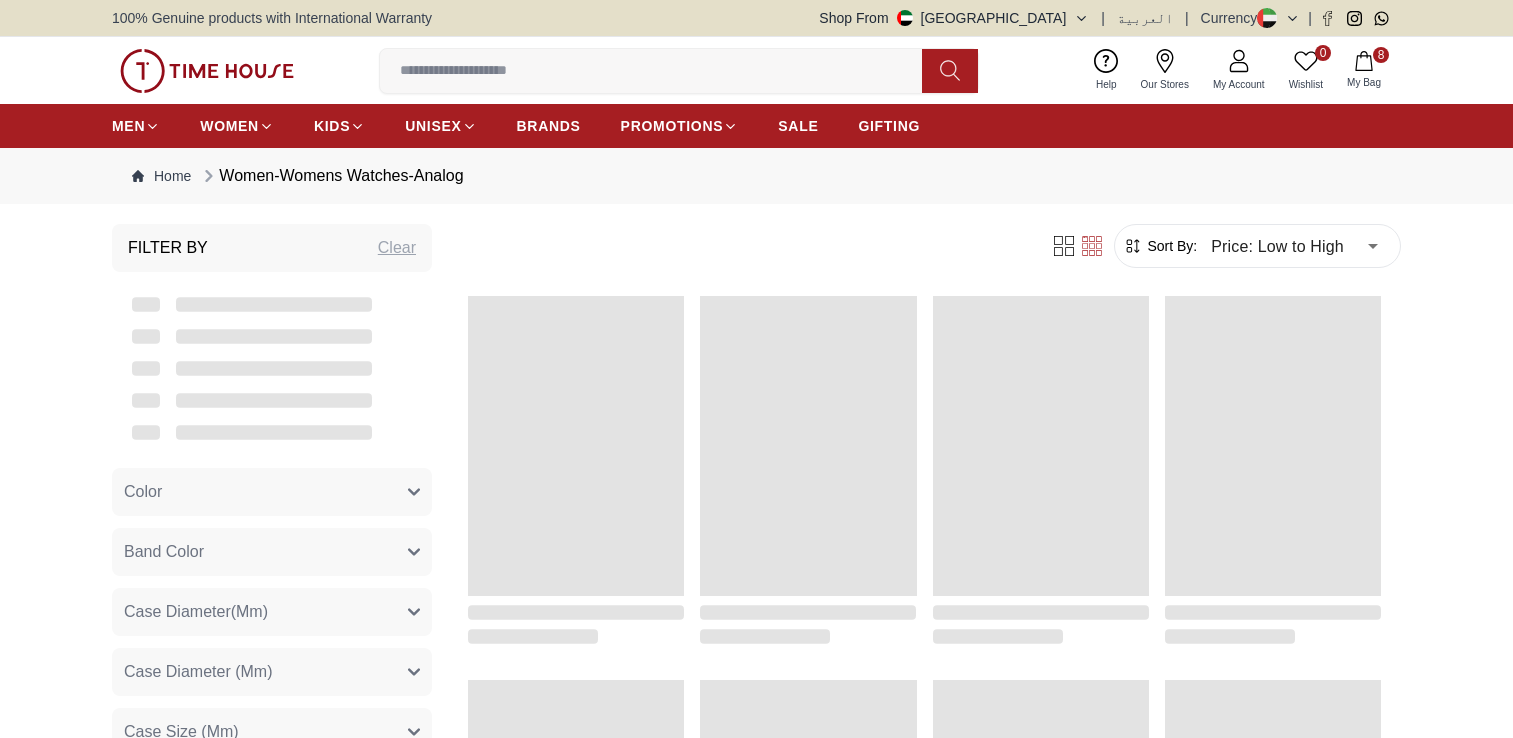 scroll, scrollTop: 0, scrollLeft: 0, axis: both 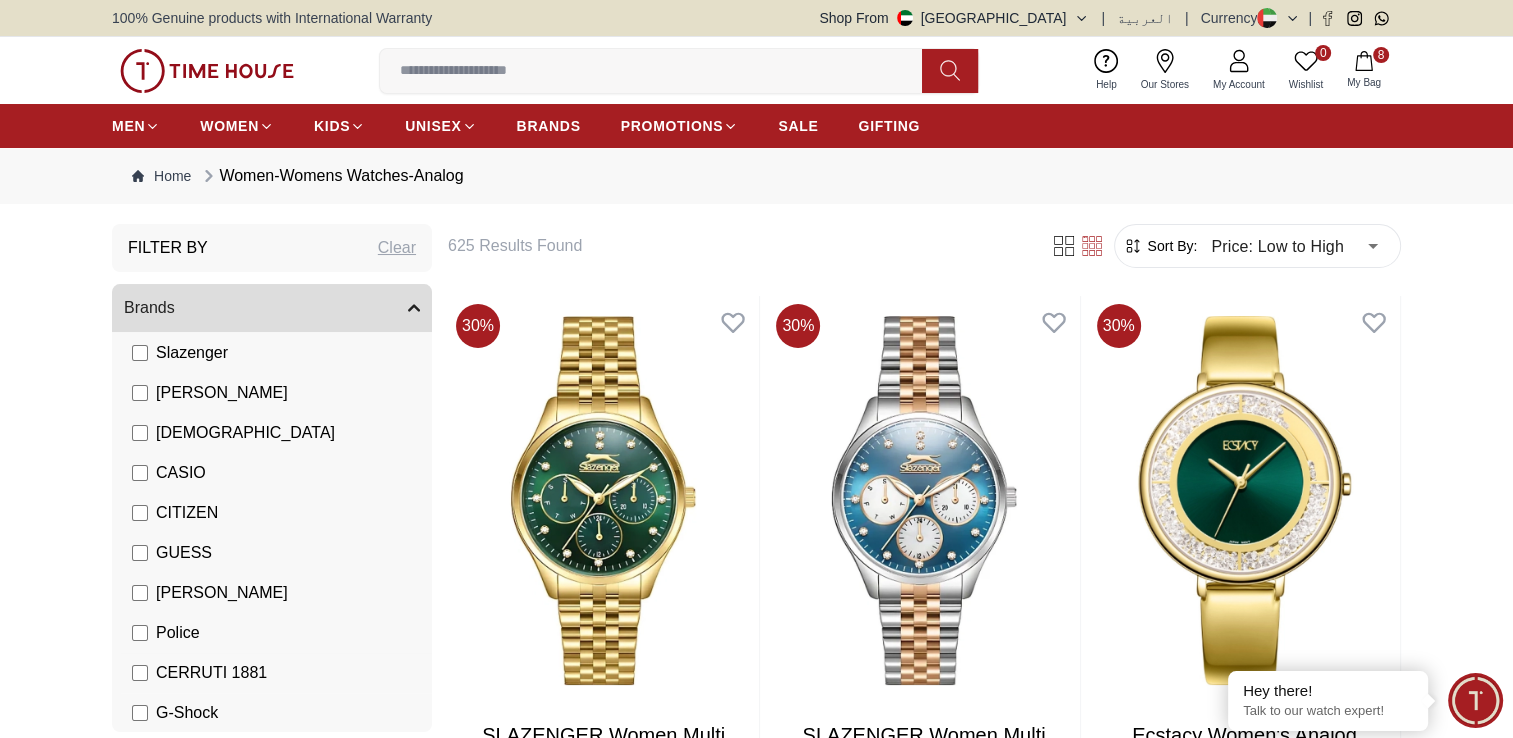 click on "CERRUTI 1881" at bounding box center (211, 673) 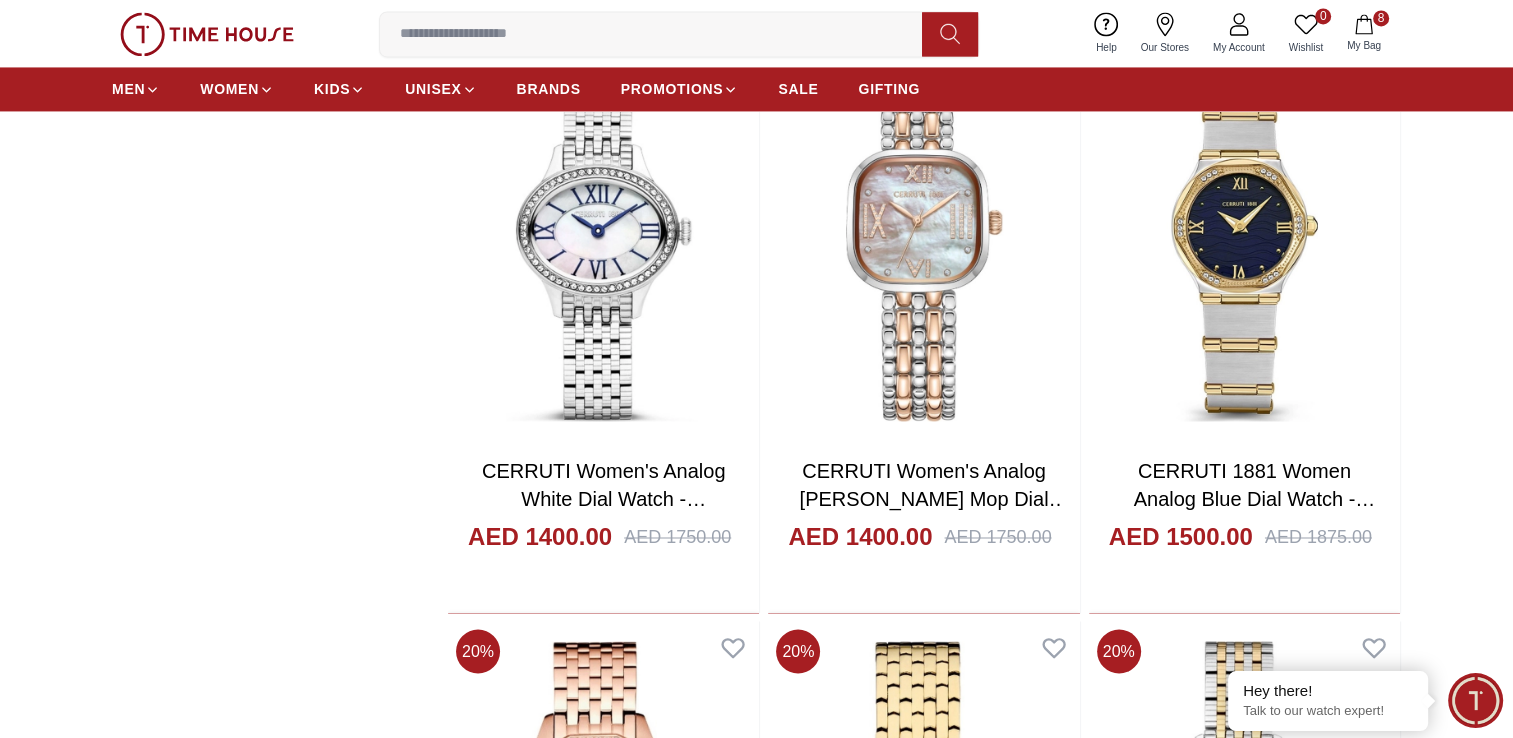 scroll, scrollTop: 3339, scrollLeft: 0, axis: vertical 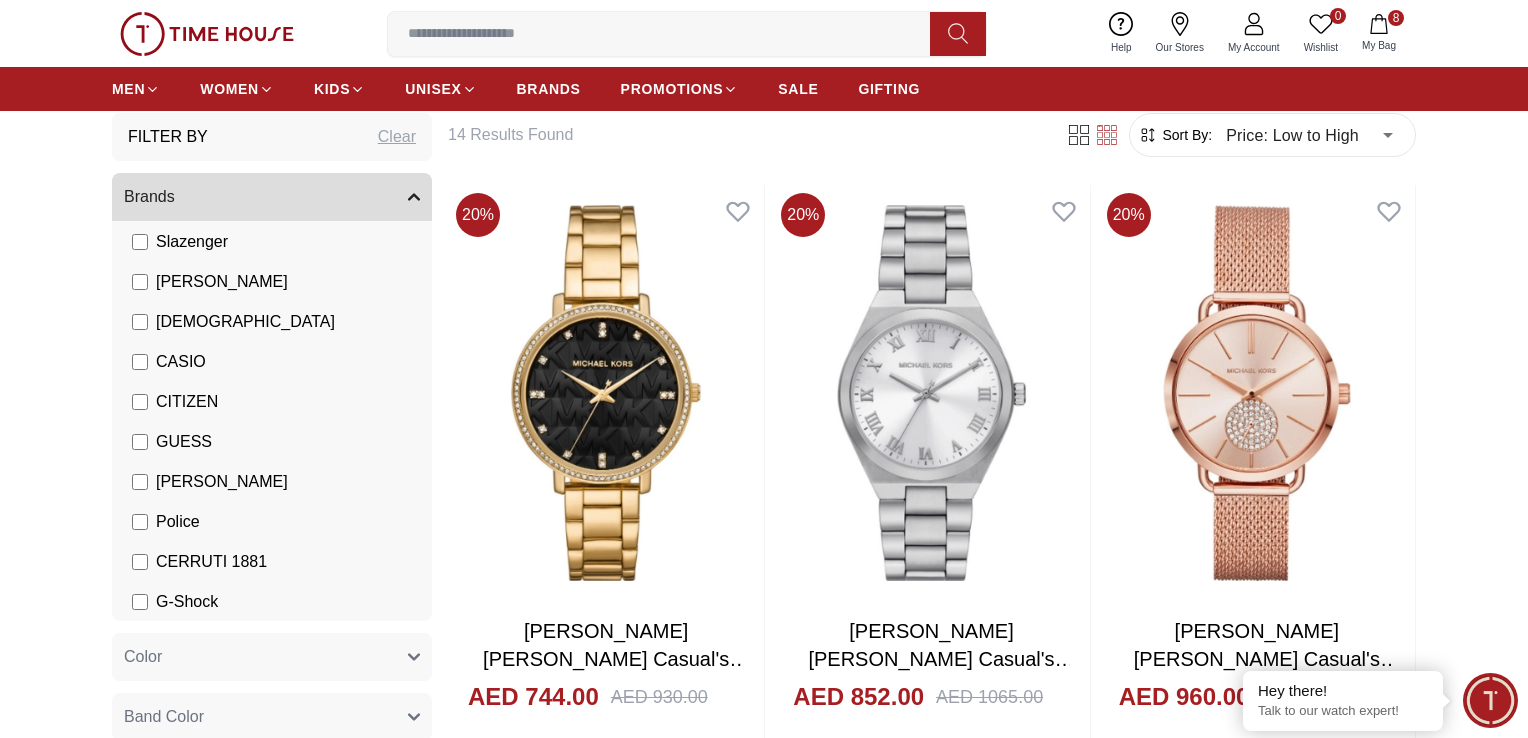click on "100% Genuine products with International Warranty Shop From UAE | العربية |  Currency   | 0 Wishlist Help Our Stores My Account 0 Wishlist 8 My Bag MEN WOMEN KIDS UNISEX BRANDS PROMOTIONS SALE GIFTING Home Women-Womens Watches-Analog    Filter By Clear Brands Lee Cooper Slazenger Kenneth Scott Ecstacy CASIO CITIZEN GUESS Michael Kors Police CERRUTI 1881 G-Shock Color Black Green Blue Red Dark Blue Silver Rose Gold Grey White Mop White White / Rose Gold Silver / Silver Silver / Gold Silver / Rose Gold Black / Black Black / Rose Gold Gold Yellow Dark Green Brown White / Silver Light Blue Black /Grey White Mop / Silver Blue / Rose Gold Pink Purple Black  / Rose Gold Blue / Blue Navy Blue Blue / Silver Champagne White / Gold Black  Ivory O.Green Peach Green / Silver MOP Light blue Dark green Light green Rose gold Silver / White / Rose Gold Black / Pink Beige Green Sunray  Rose Gold Sunray  Blue MOP Rose Gold MOP MOP / Rose Gold Green MOP Champagne MOP Pink MOP Black MOP Burgundy MOP White Green" at bounding box center [764, 1895] 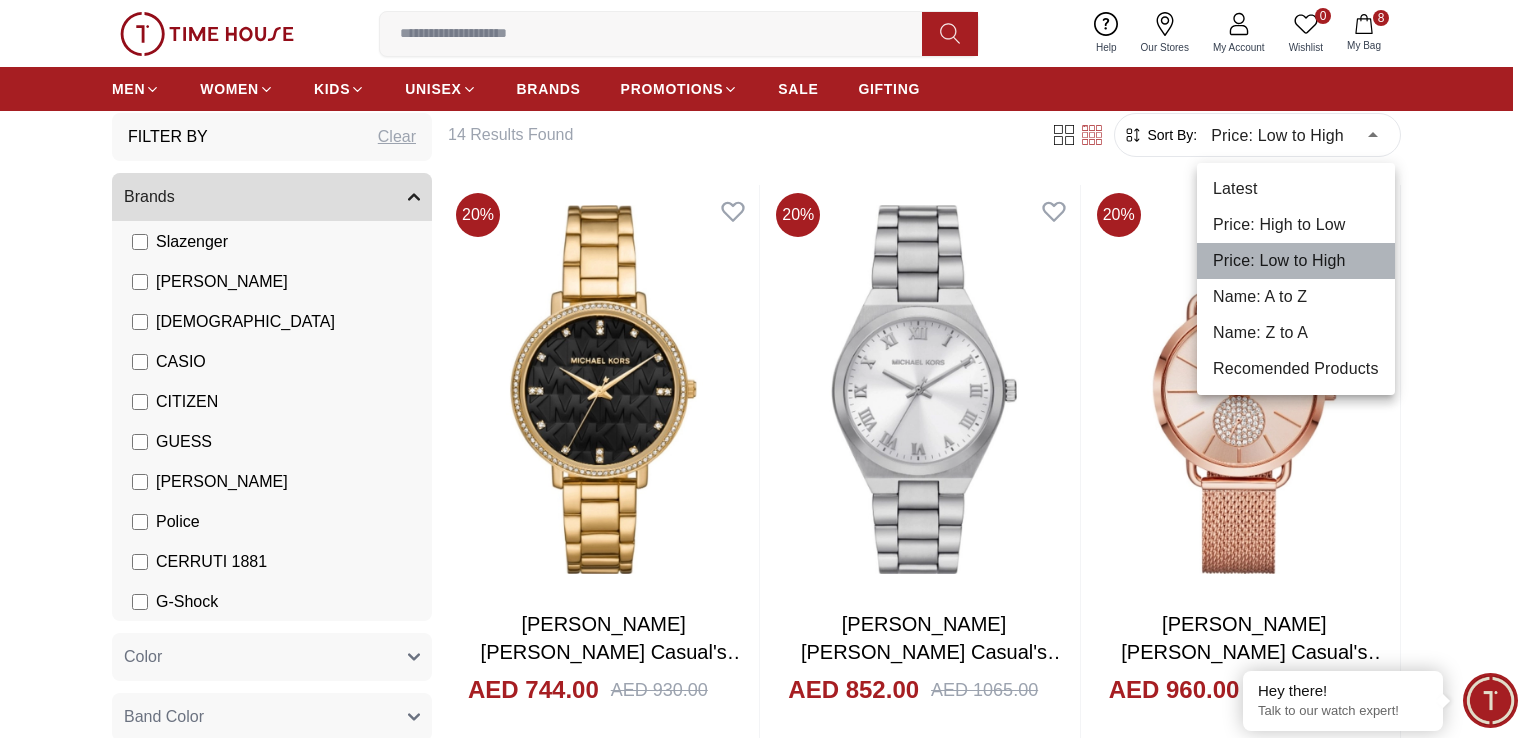 click on "Price: Low to High" at bounding box center [1296, 261] 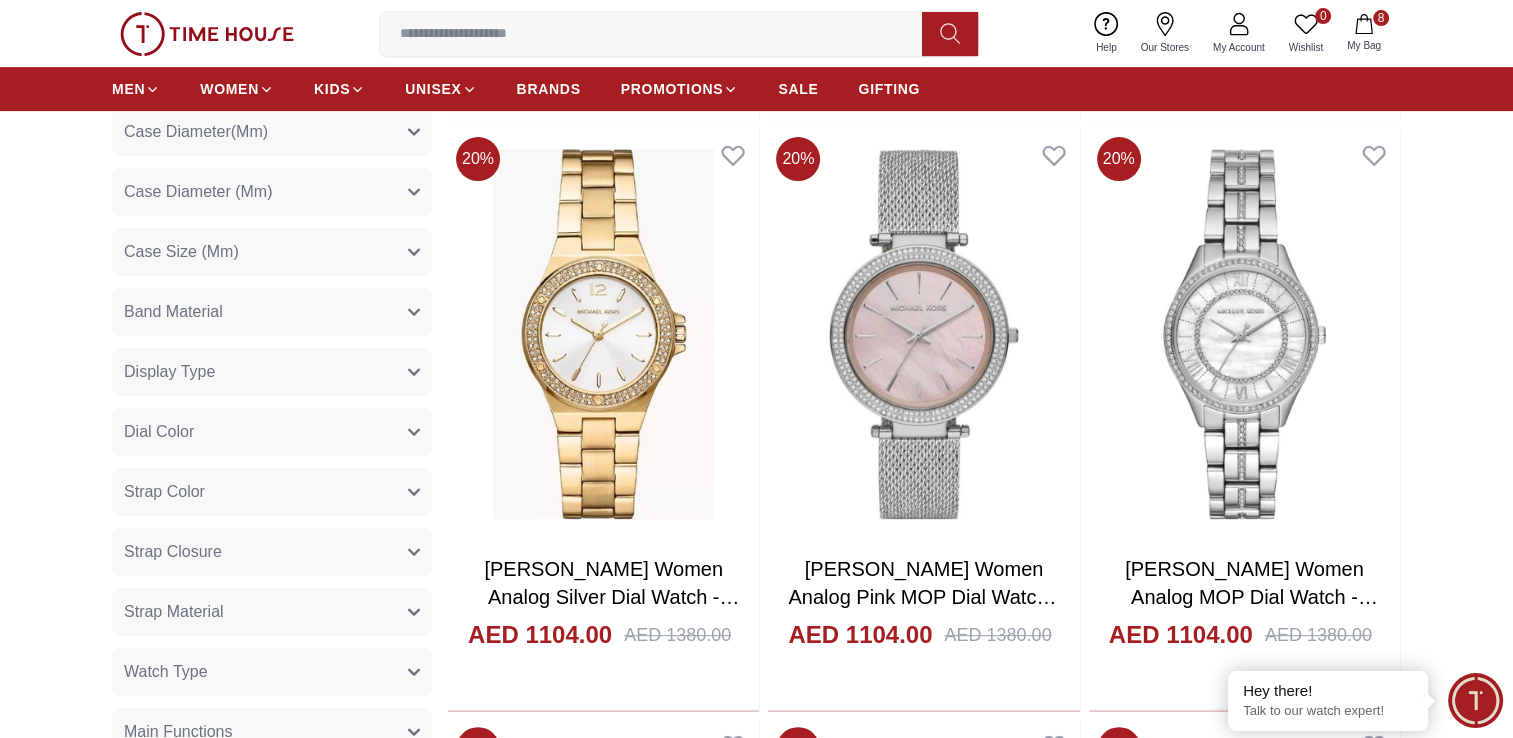scroll, scrollTop: 111, scrollLeft: 0, axis: vertical 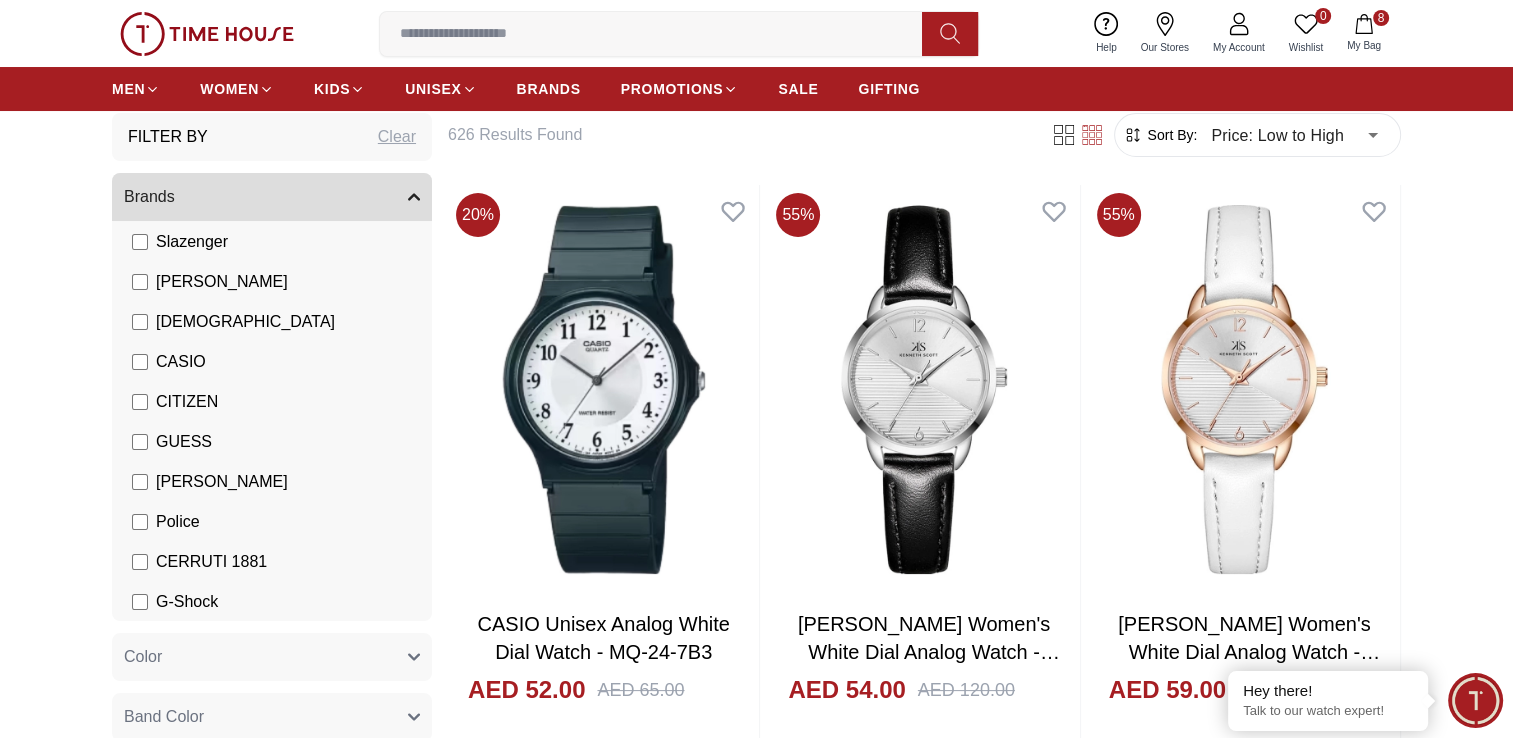 click on "[DEMOGRAPHIC_DATA]" at bounding box center [233, 322] 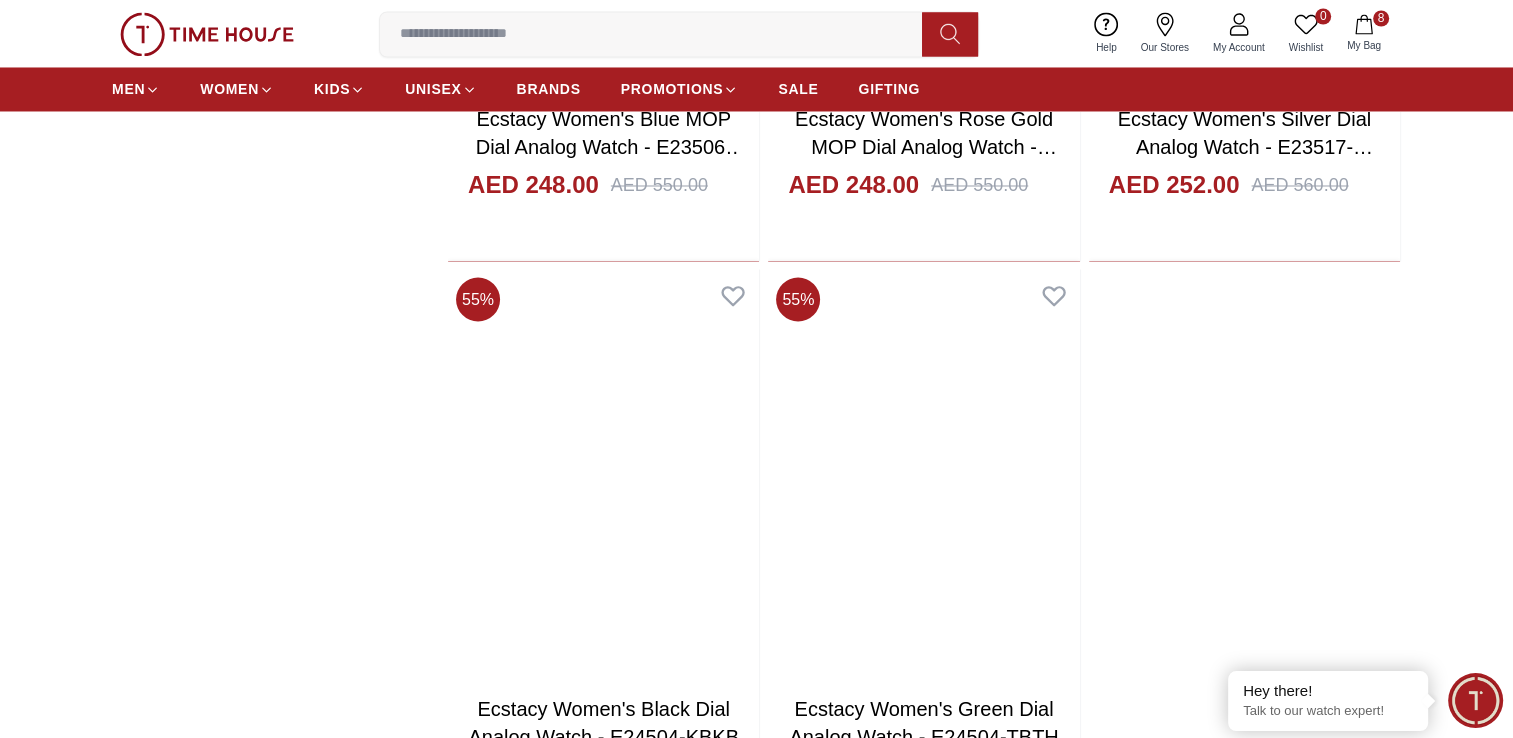 scroll, scrollTop: 4210, scrollLeft: 0, axis: vertical 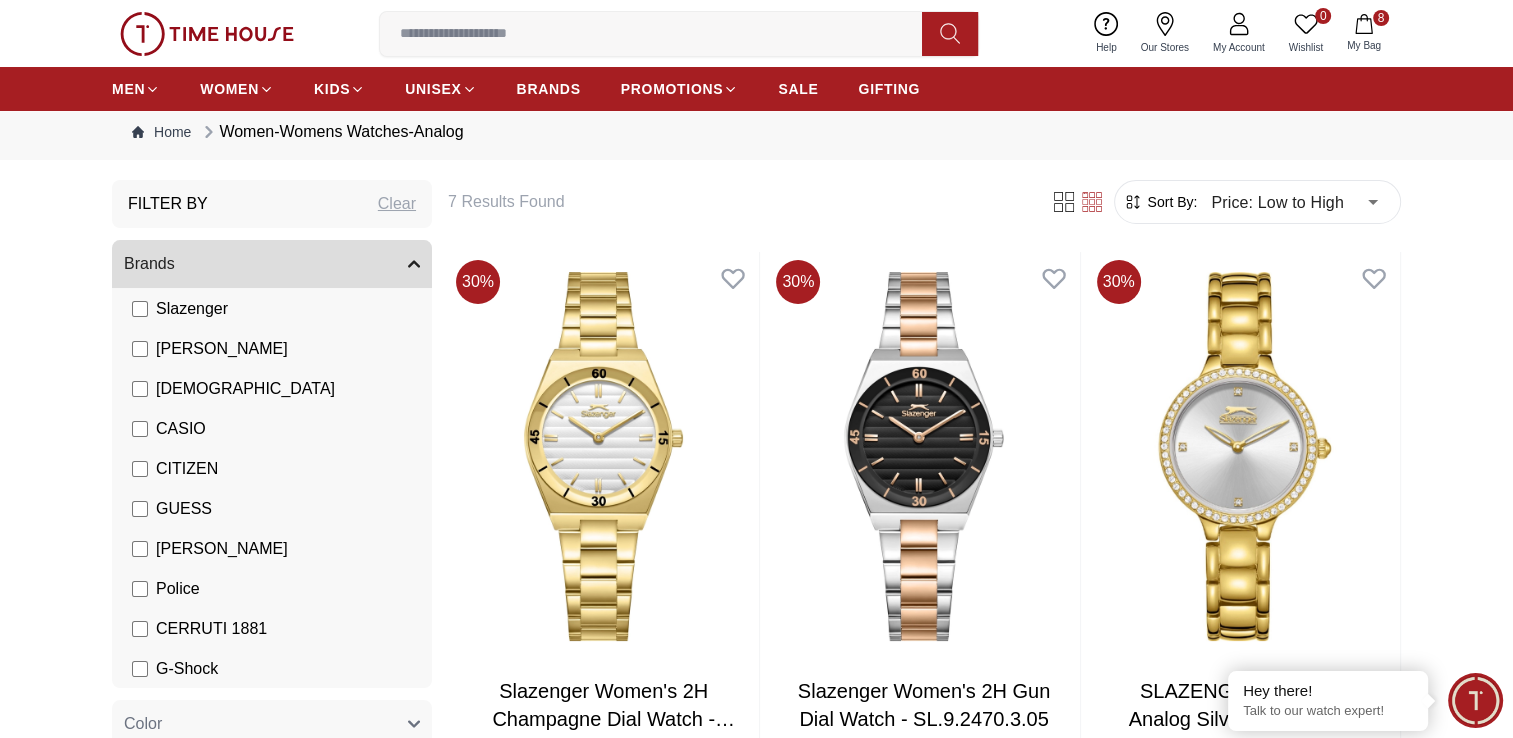 click on "[PERSON_NAME]" at bounding box center [222, 349] 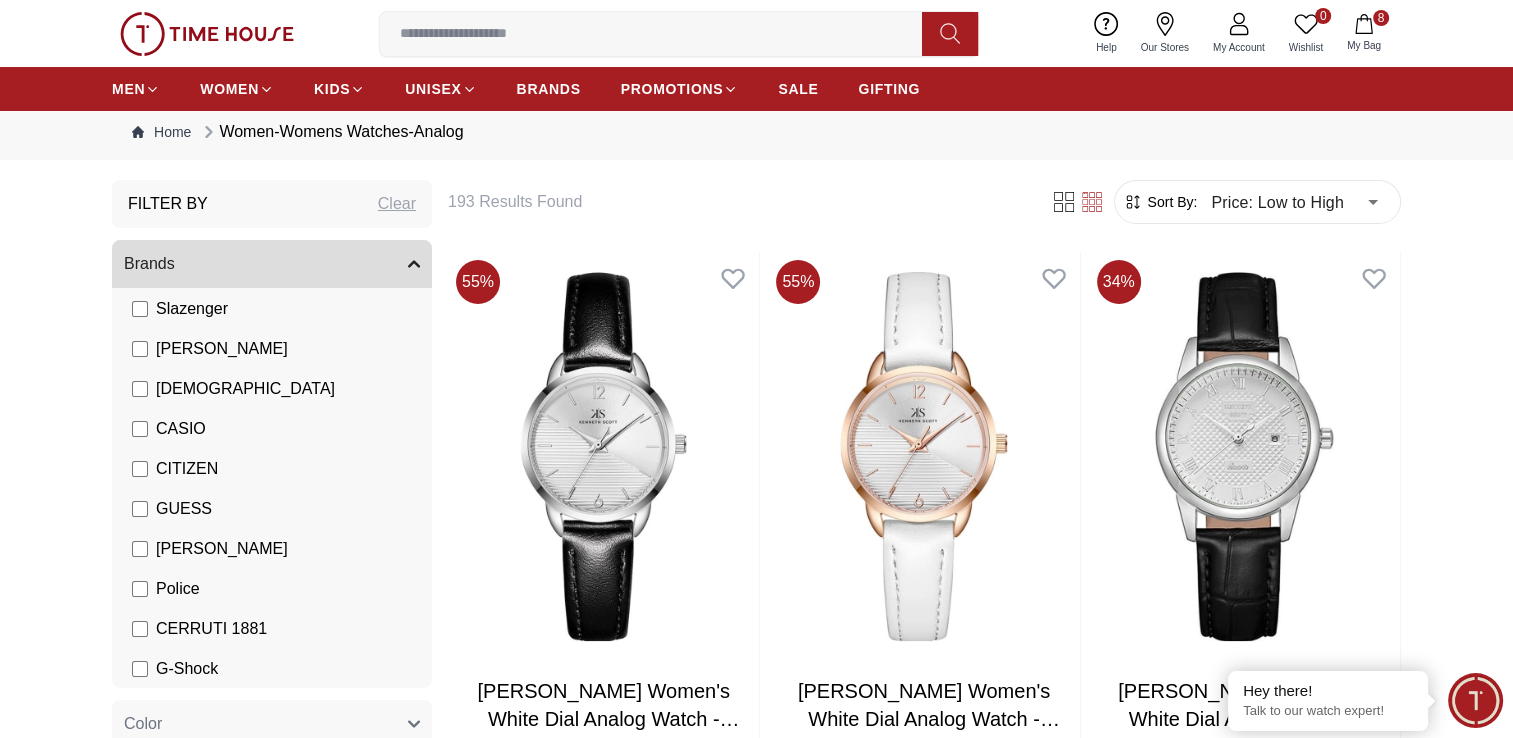 click on "Slazenger" at bounding box center (192, 309) 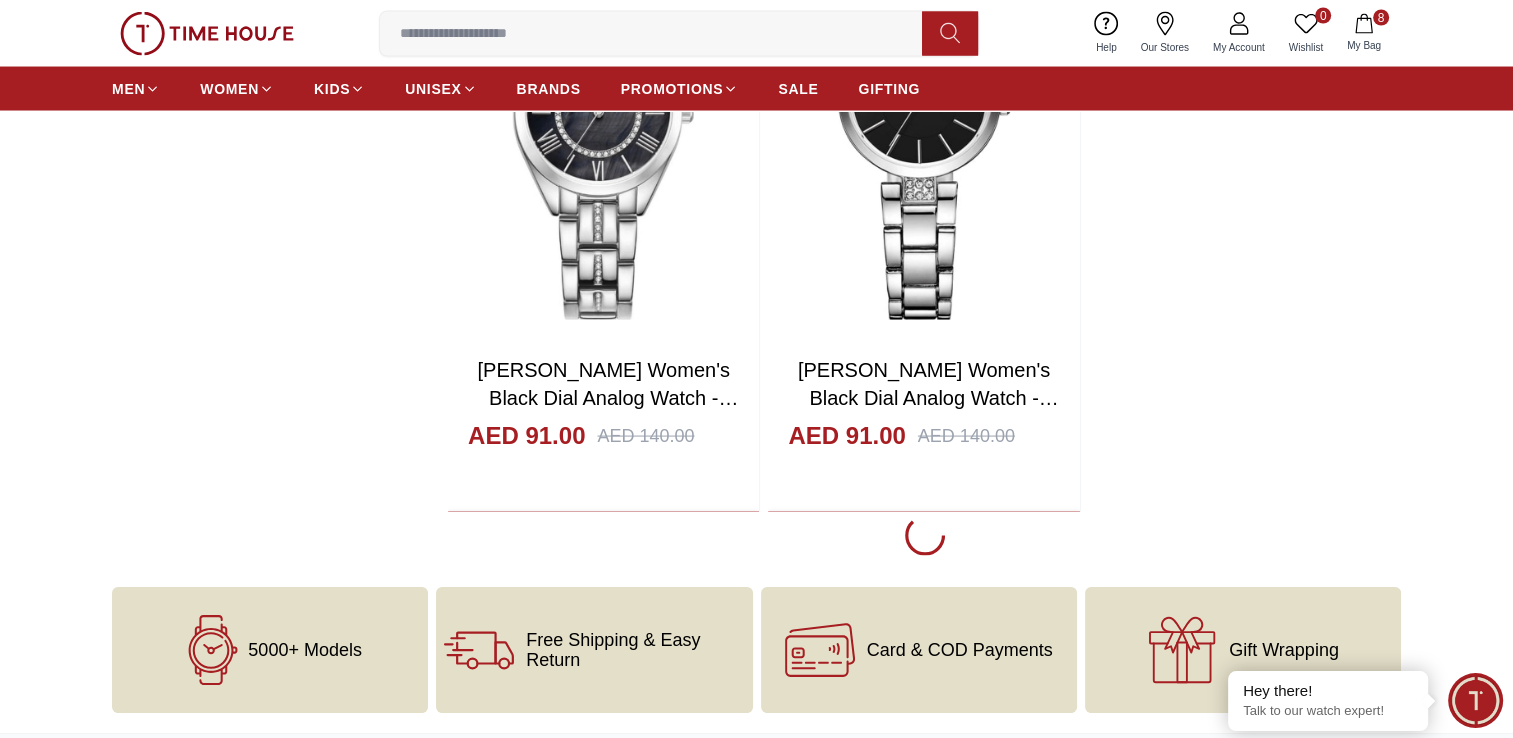 scroll, scrollTop: 3956, scrollLeft: 0, axis: vertical 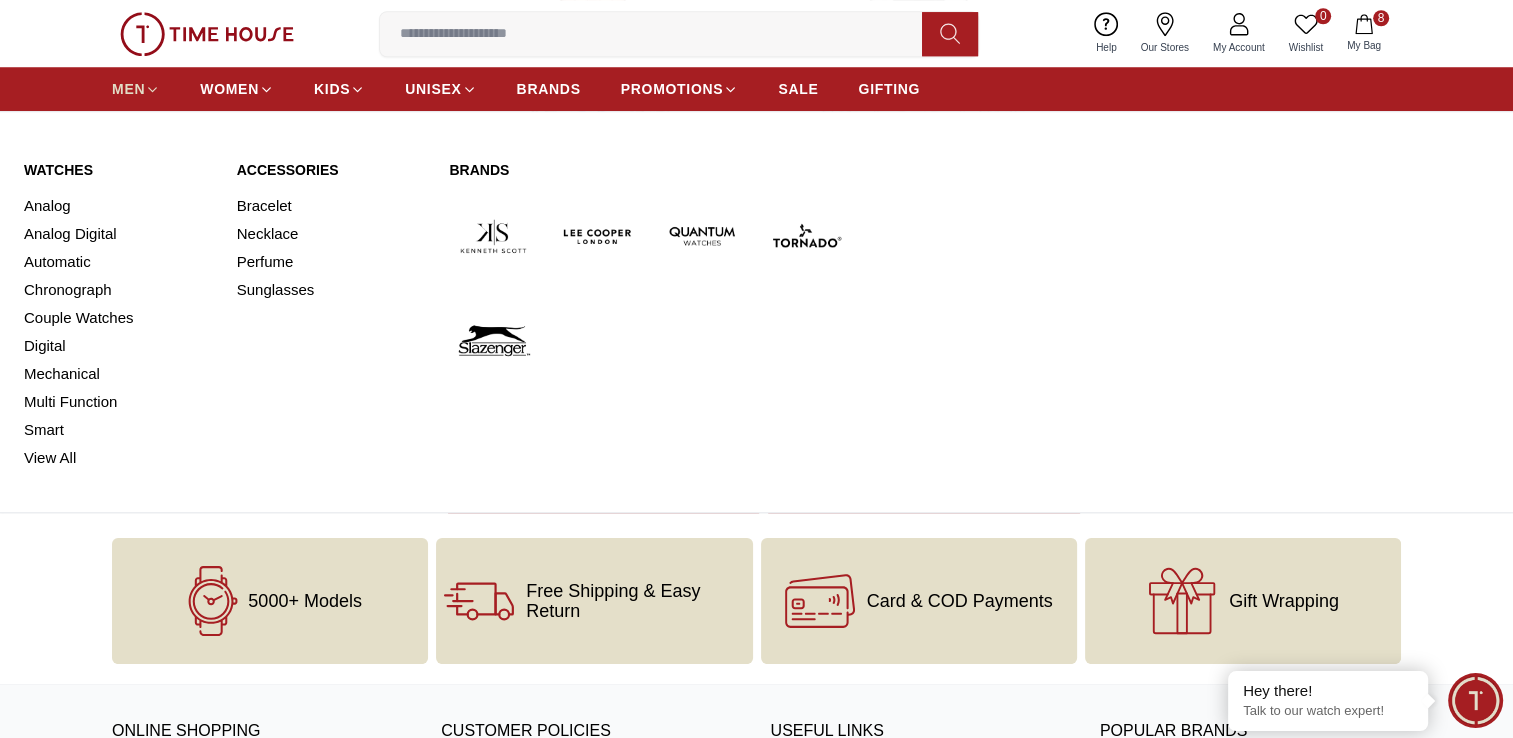 click 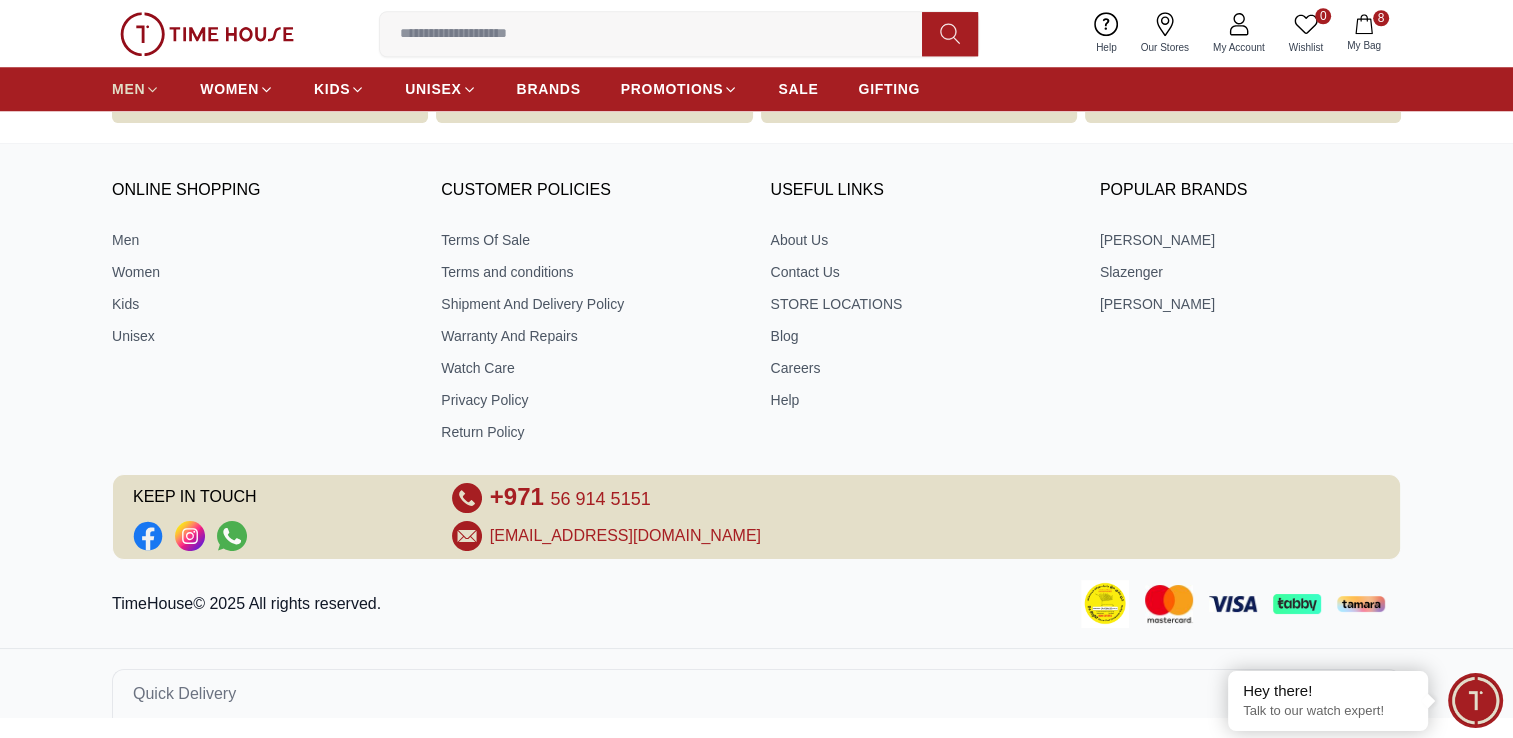 scroll, scrollTop: 0, scrollLeft: 0, axis: both 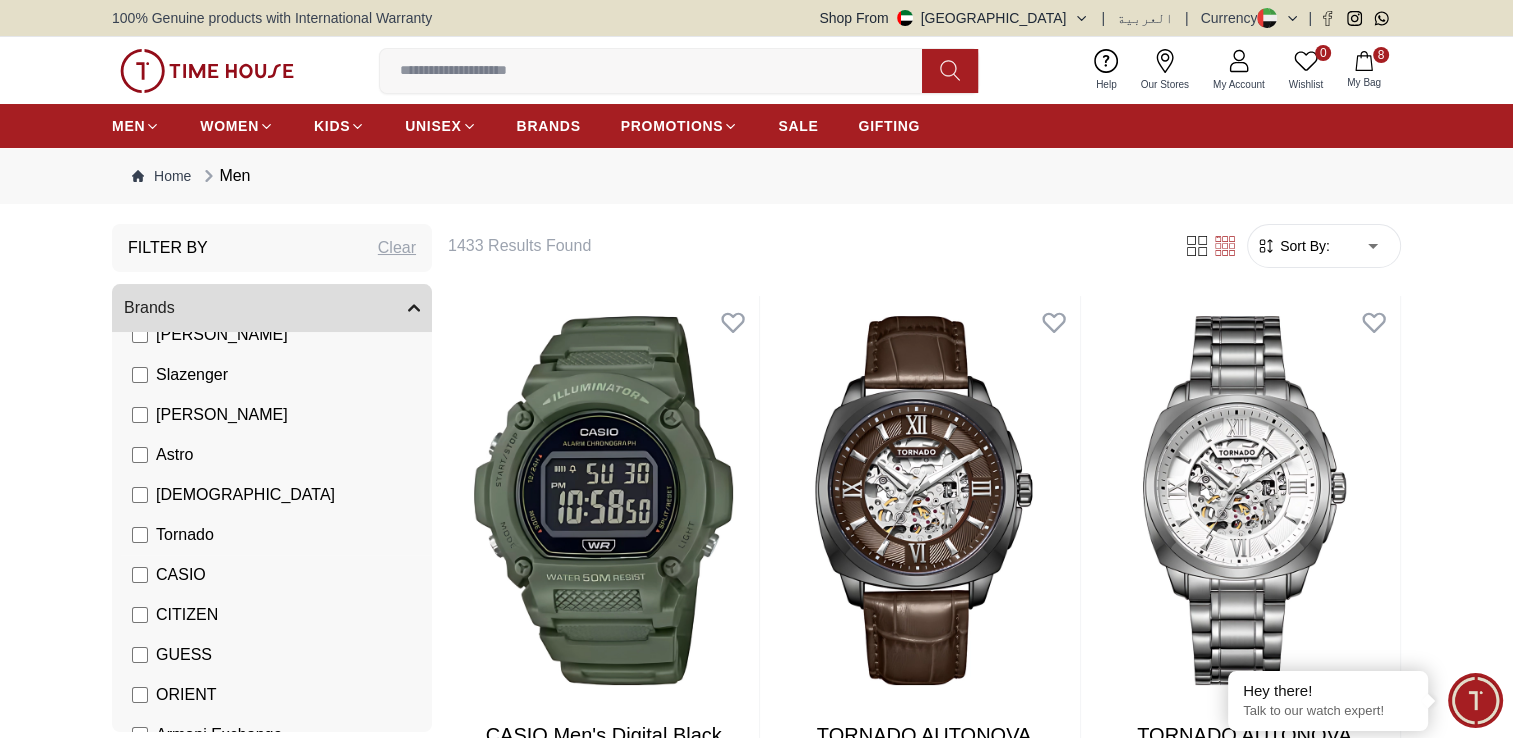 click on "Tornado" at bounding box center (185, 535) 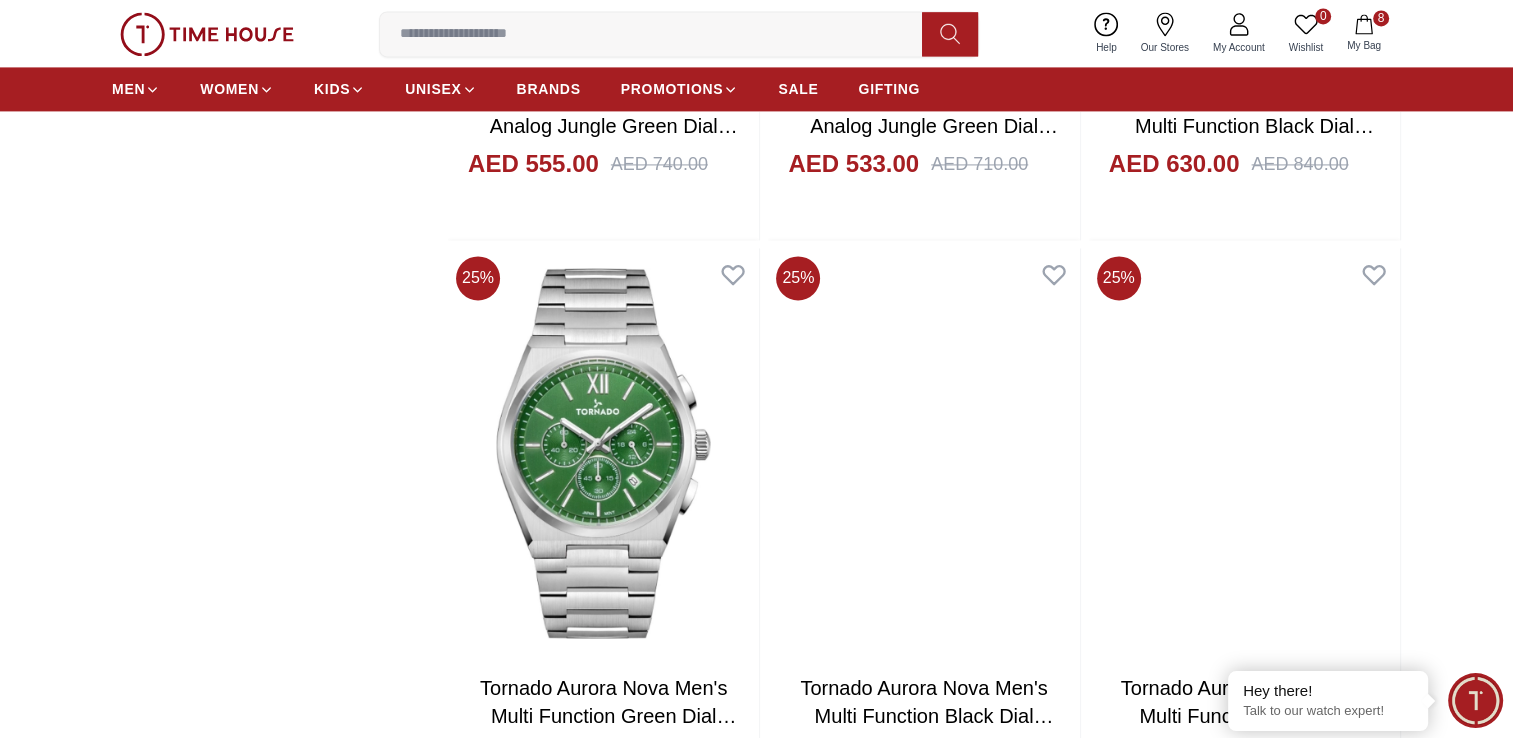 scroll, scrollTop: 3007, scrollLeft: 0, axis: vertical 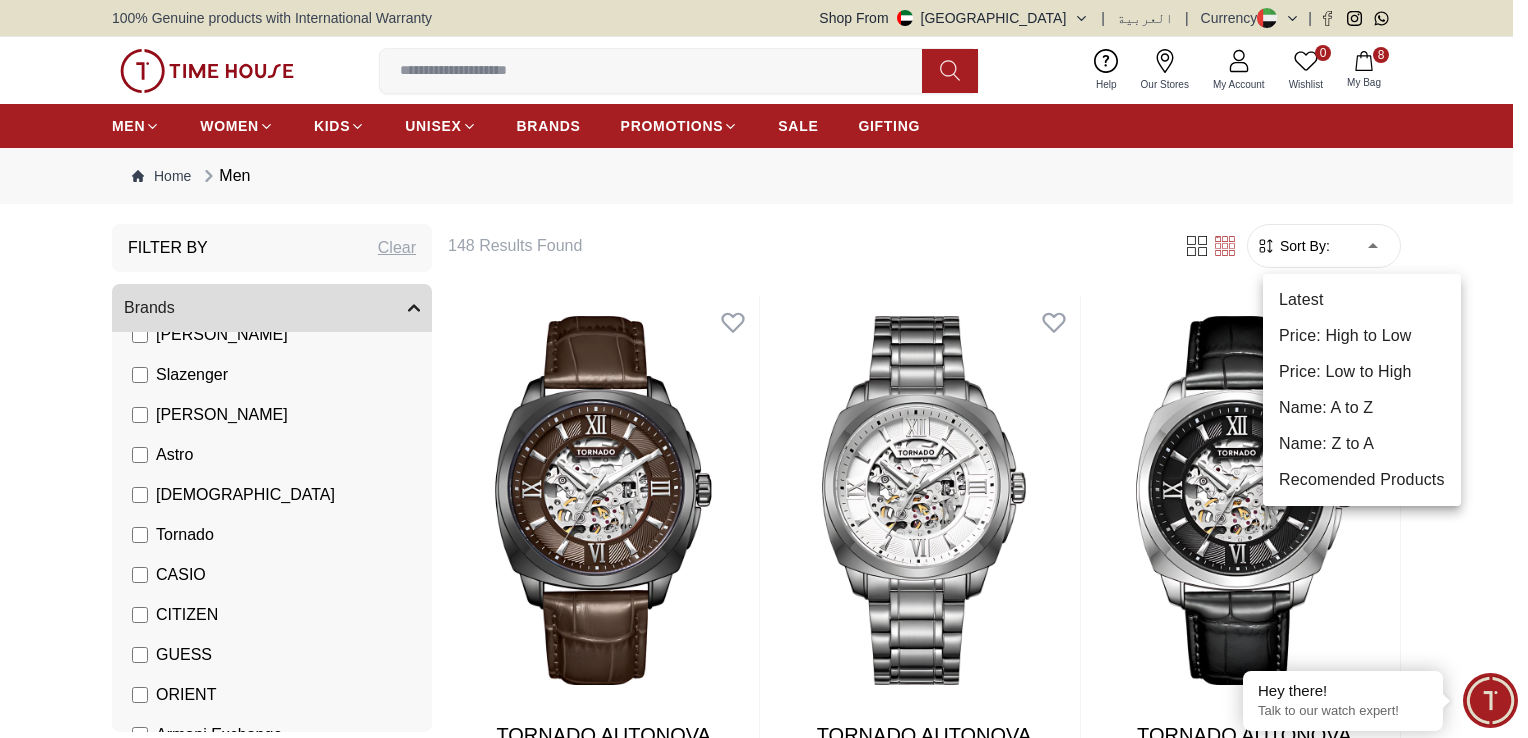click on "100% Genuine products with International Warranty Shop From UAE | العربية |  Currency   | 0 Wishlist Help Our Stores My Account 0 Wishlist 8 My Bag MEN WOMEN KIDS UNISEX BRANDS PROMOTIONS SALE GIFTING Home Men    Filter By Clear Brands Quantum Lee Cooper Slazenger Kenneth Scott Astro Ecstacy Tornado CASIO CITIZEN GUESS ORIENT Armani Exchange Police Ducati CERRUTI 1881 G-Shock Lee Cooper Accessories Tsar Bomba Color Black Green Blue Red Dark Blue Silver Silver / Black Orange Rose Gold Grey White White / Rose Gold Silver / Silver Dark Blue / Silver Silver / Gold Silver / Rose Gold Black / Black Black / Silver Black / Rose Gold Gold Yellow Brown White / Silver Light Blue Black /Rose Gold Black /Grey Black /Red Black /Black Black / Rose Gold / Black Rose Gold / Black Rose Gold / Black / Black Pink Green /Silver Purple Silver Silver Silver / Blue Green / Green Blue / Black Blue / Blue Titanum Navy Blue Military Green Blue / Silver Champagne White / Gold White / Gold  Black  Ivory Green / Silver" at bounding box center (764, 6436) 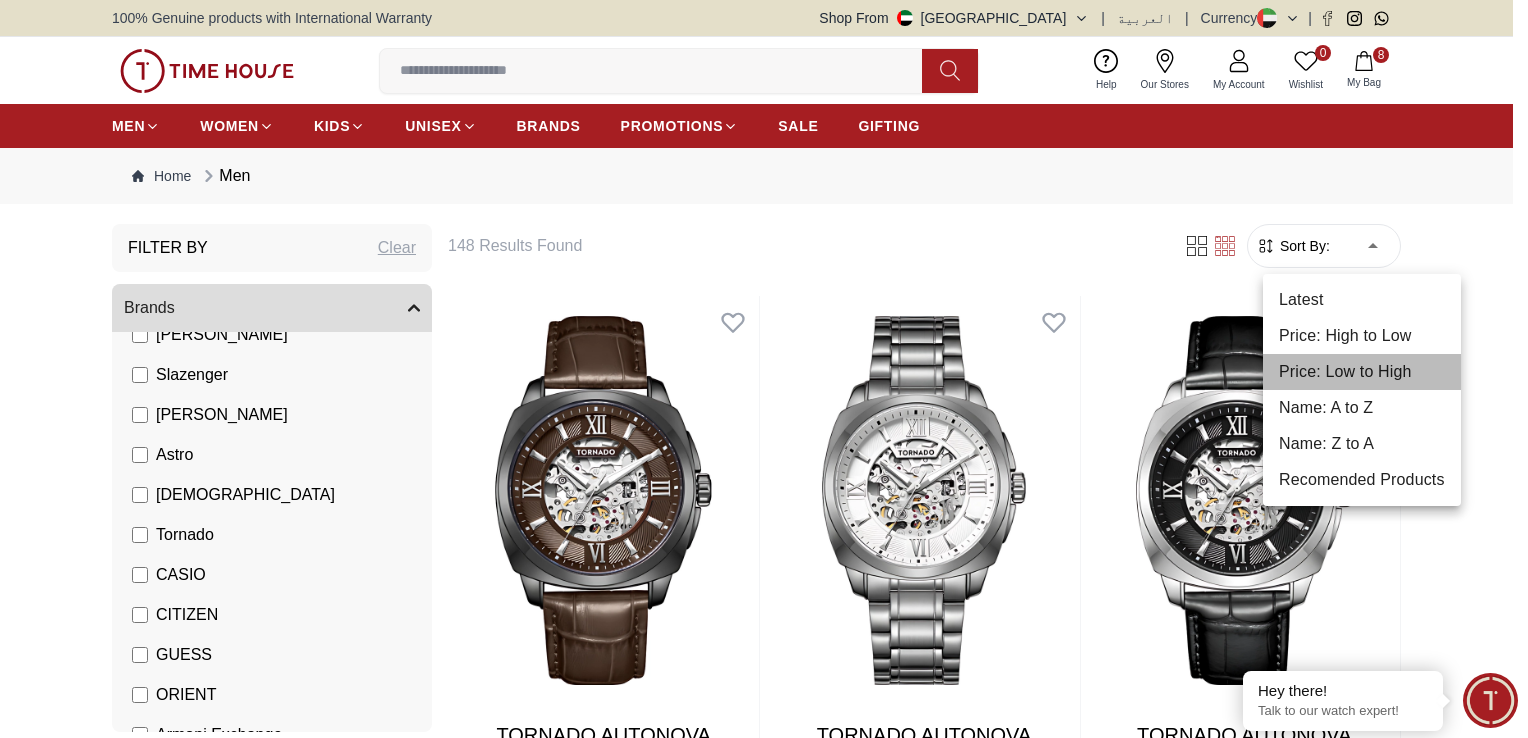 click on "Price: Low to High" at bounding box center [1362, 372] 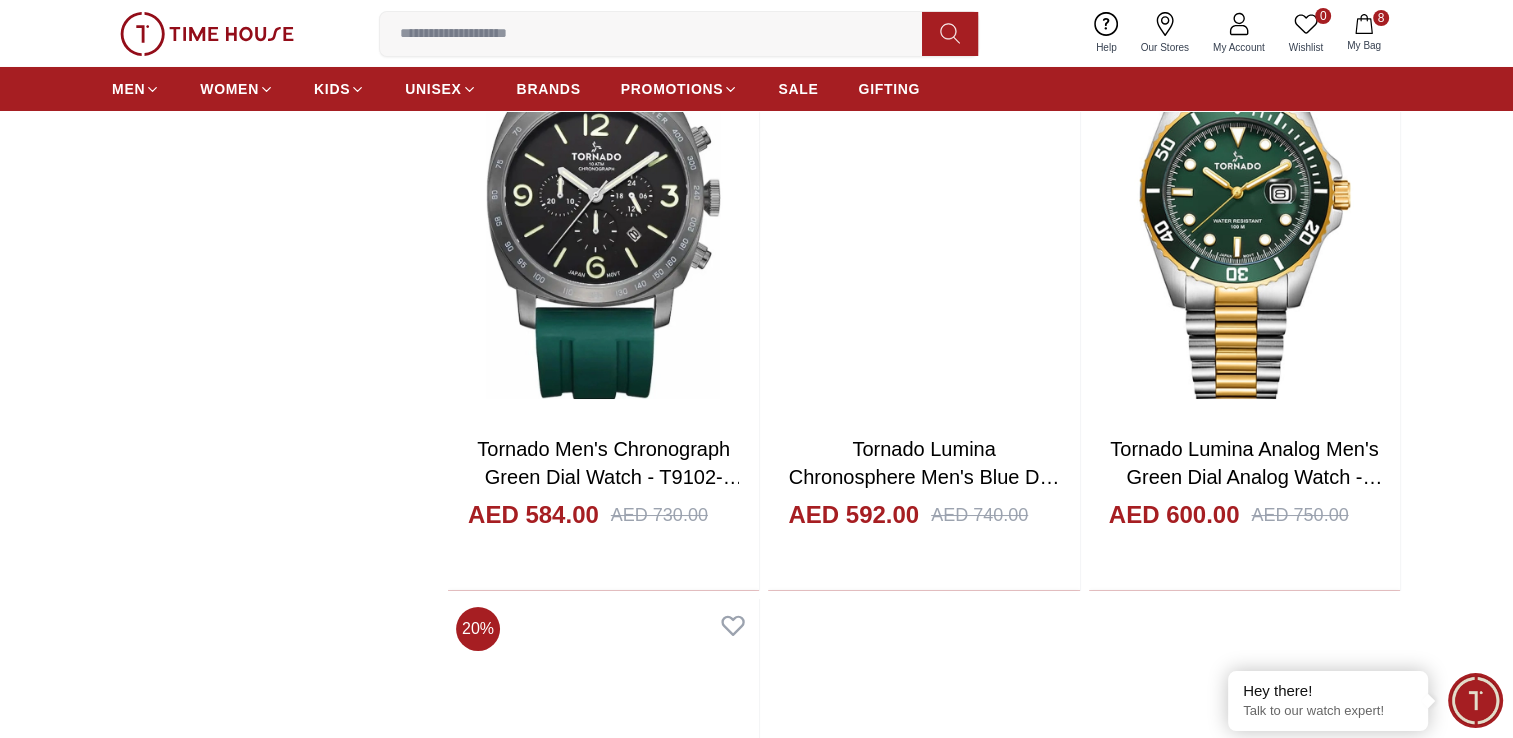 scroll, scrollTop: 8006, scrollLeft: 0, axis: vertical 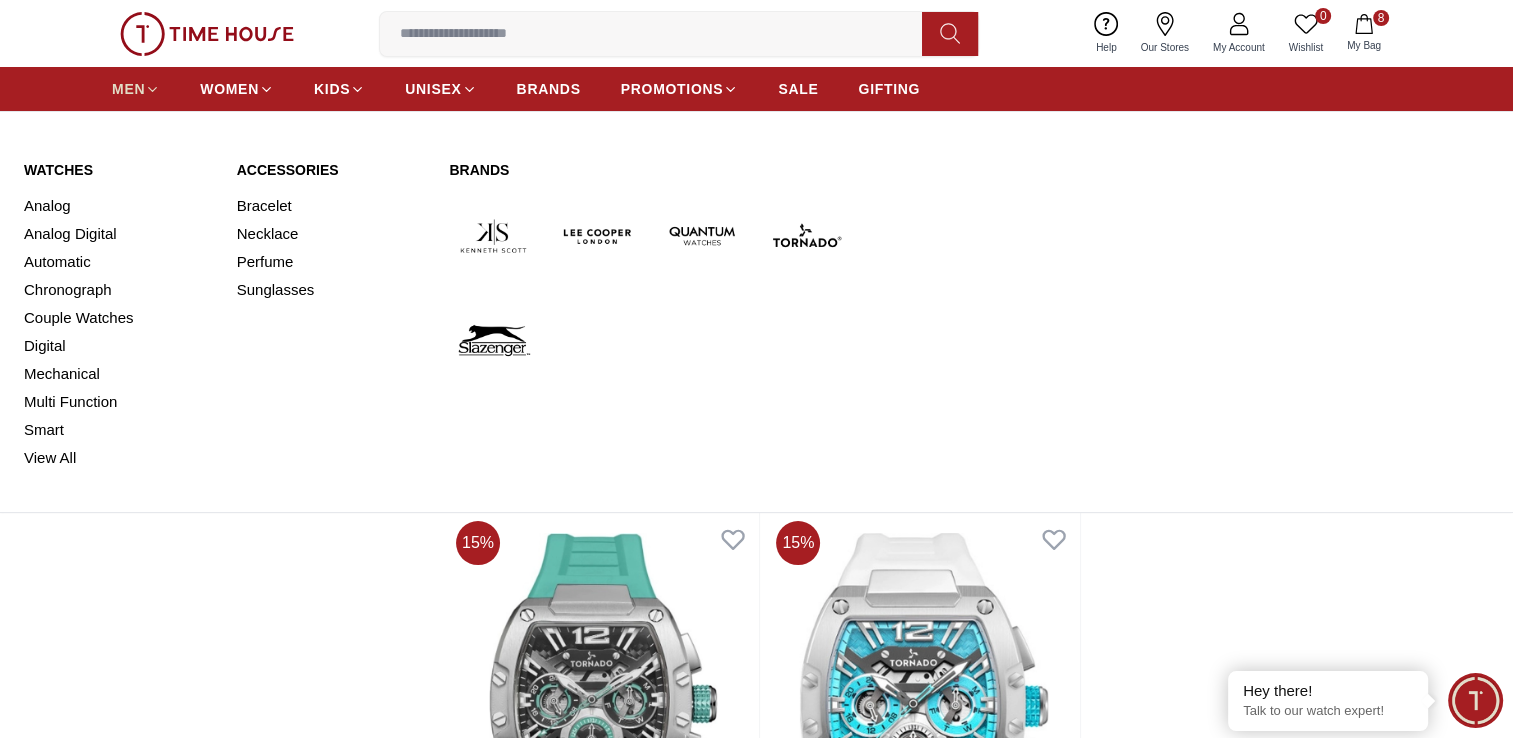 click 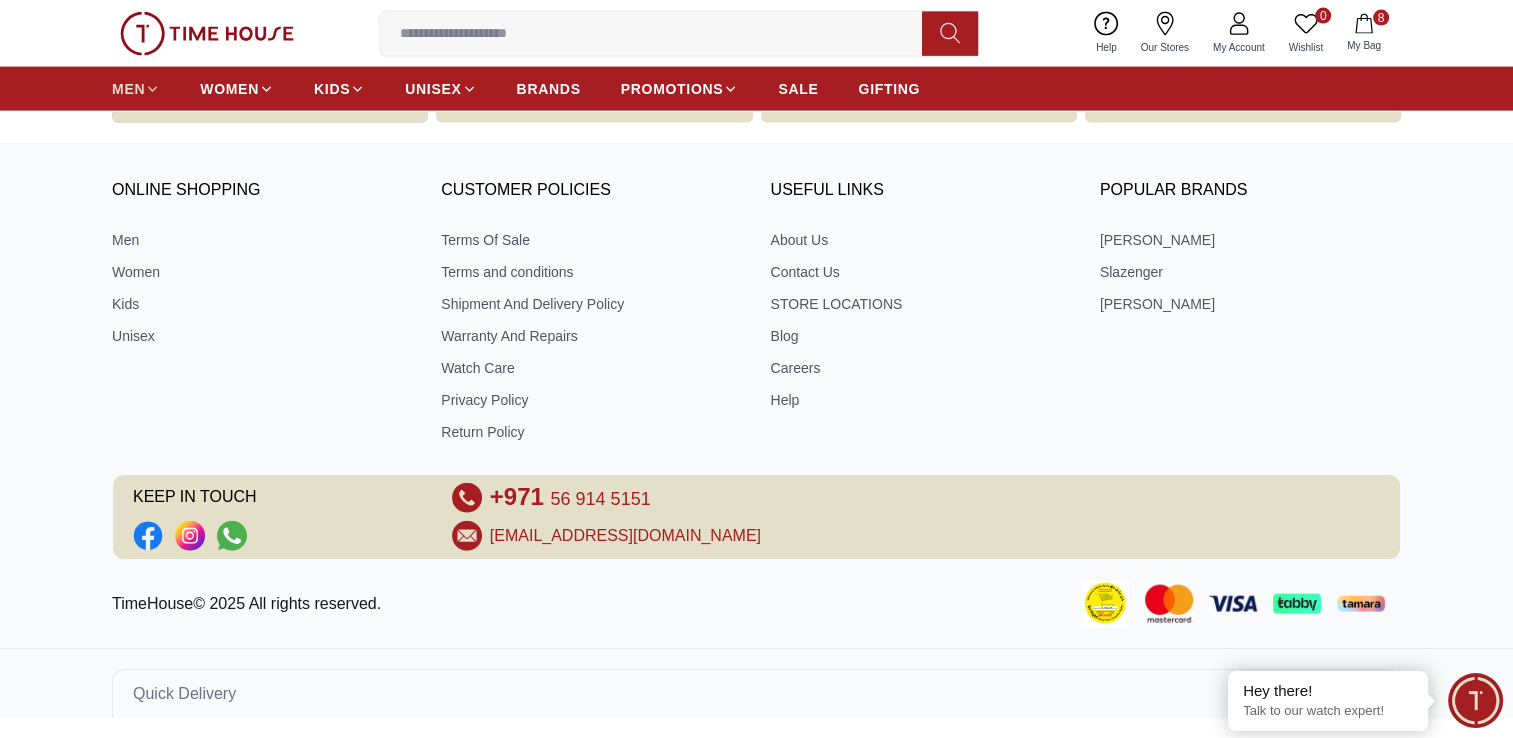 scroll, scrollTop: 0, scrollLeft: 0, axis: both 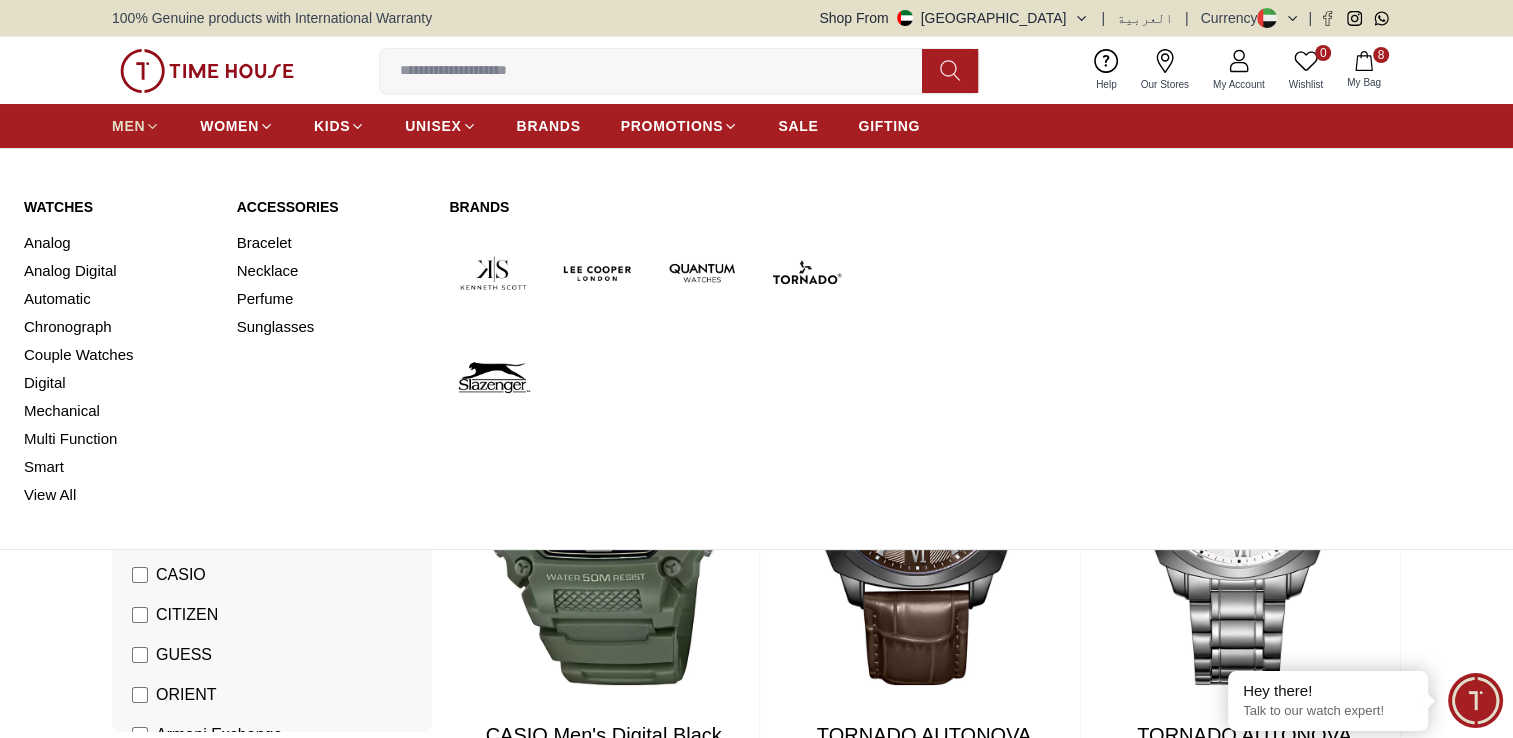 click 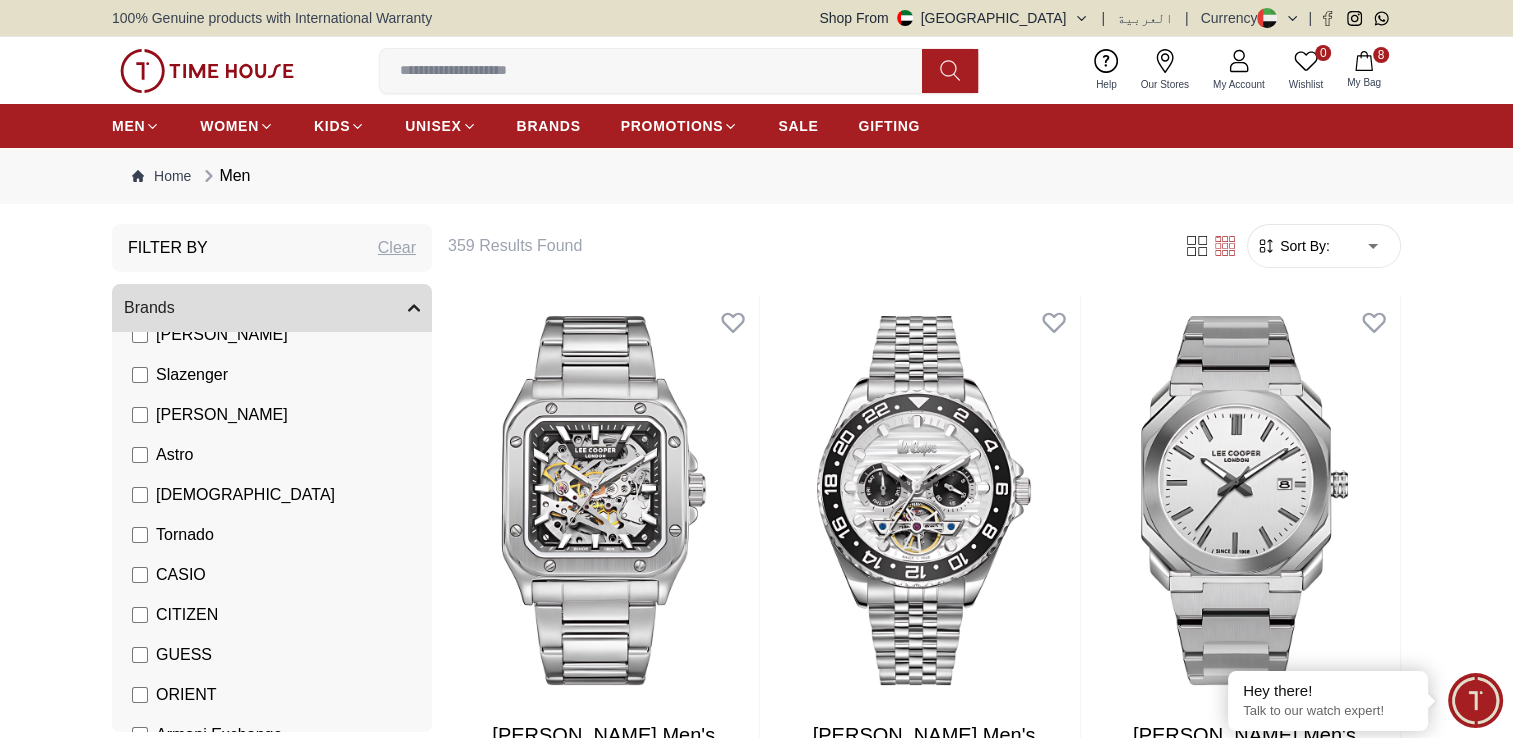 click on "Sort By:" at bounding box center (1303, 246) 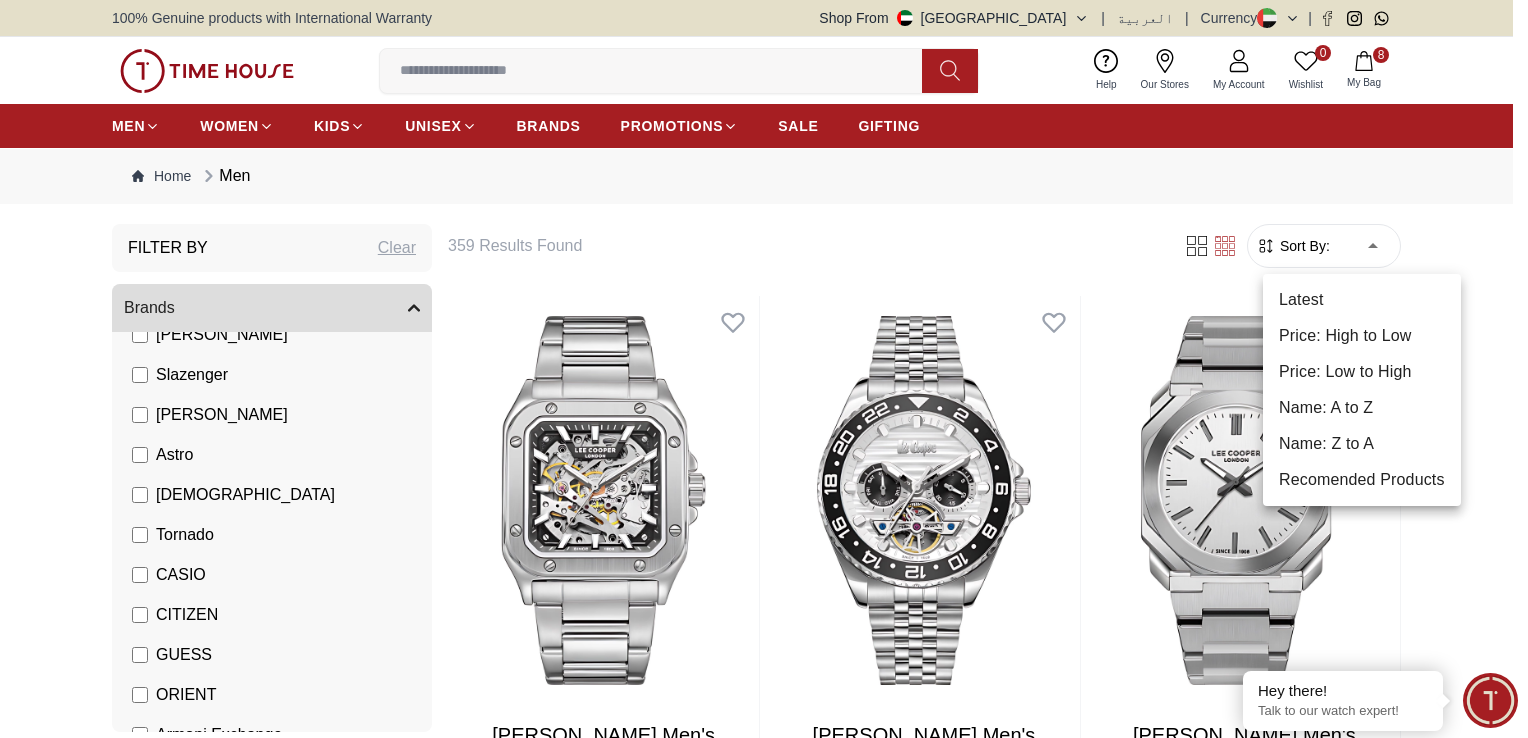 click on "100% Genuine products with International Warranty Shop From UAE | العربية |  Currency   | 0 Wishlist Help Our Stores My Account 0 Wishlist 8 My Bag MEN WOMEN KIDS UNISEX BRANDS PROMOTIONS SALE GIFTING Home Men    Filter By Clear Brands Quantum Lee Cooper Slazenger Kenneth Scott Astro Ecstacy Tornado CASIO CITIZEN GUESS ORIENT Armani Exchange Police Ducati CERRUTI 1881 G-Shock Lee Cooper Accessories Tsar Bomba Color Black Green Blue Red Dark Blue Silver Silver / Black Orange Rose Gold Grey White White / Rose Gold Silver / Silver Dark Blue / Silver Silver / Gold Silver / Rose Gold Black / Black Black / Silver Black / Rose Gold Gold Yellow Brown White / Silver Light Blue Black /Rose Gold Black /Grey Black /Red Black /Black Black / Rose Gold / Black Rose Gold / Black Rose Gold / Black / Black Pink Green /Silver Purple Silver Silver Silver / Blue Green / Green Blue / Black Blue / Blue Titanum Navy Blue Military Green Blue / Silver Champagne White / Gold White / Gold  Black  Ivory Green / Silver" at bounding box center [764, 2605] 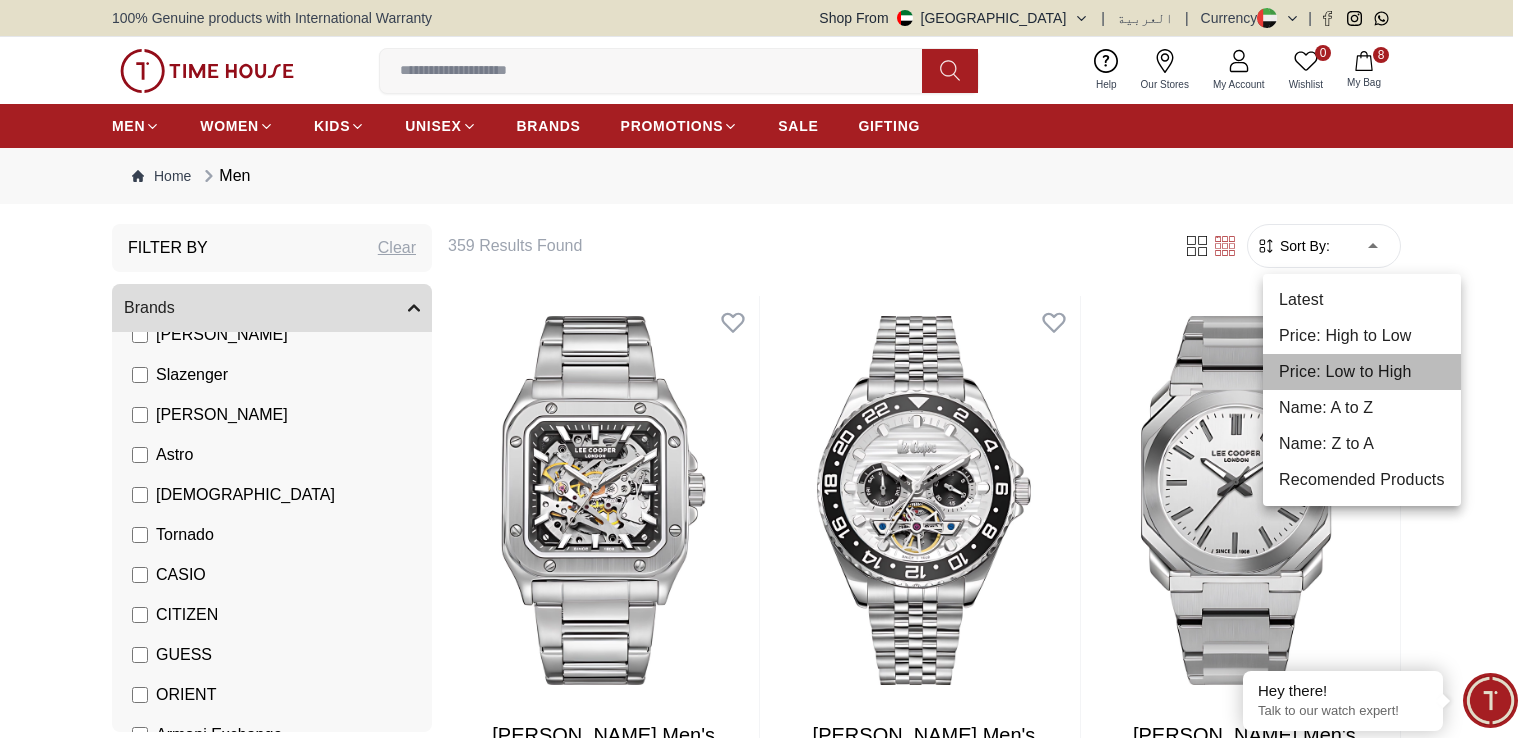 click on "Price: Low to High" at bounding box center [1362, 372] 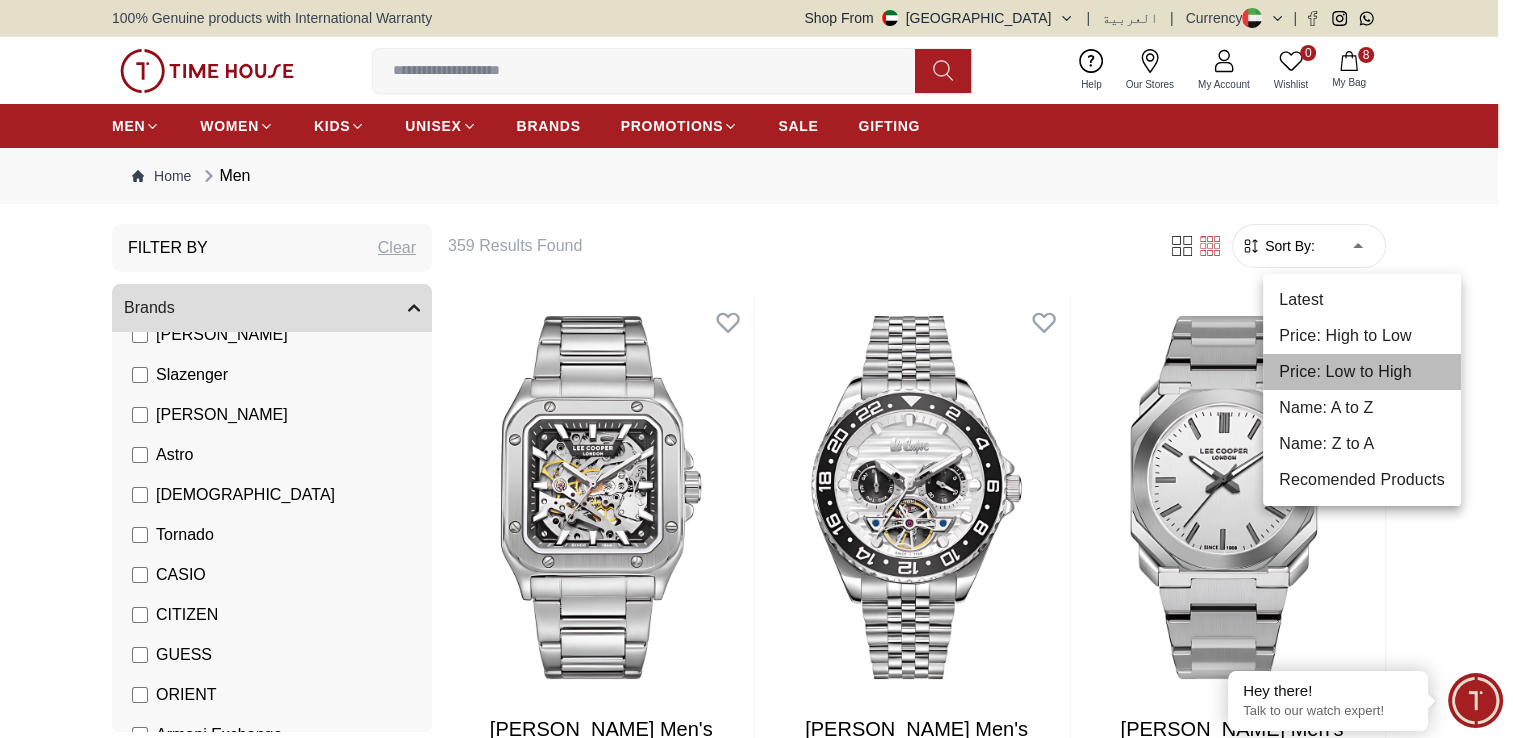 type on "*" 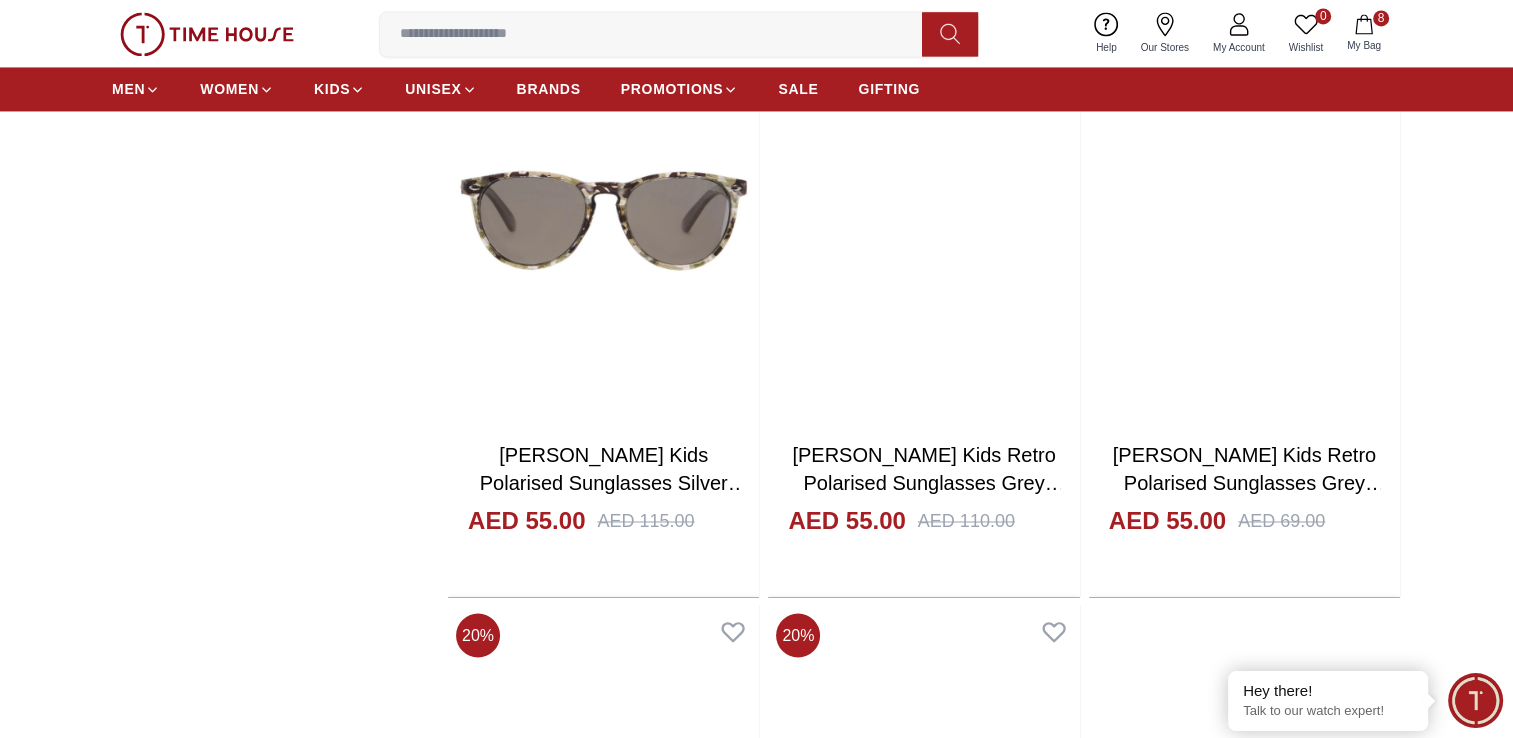 scroll, scrollTop: 3873, scrollLeft: 0, axis: vertical 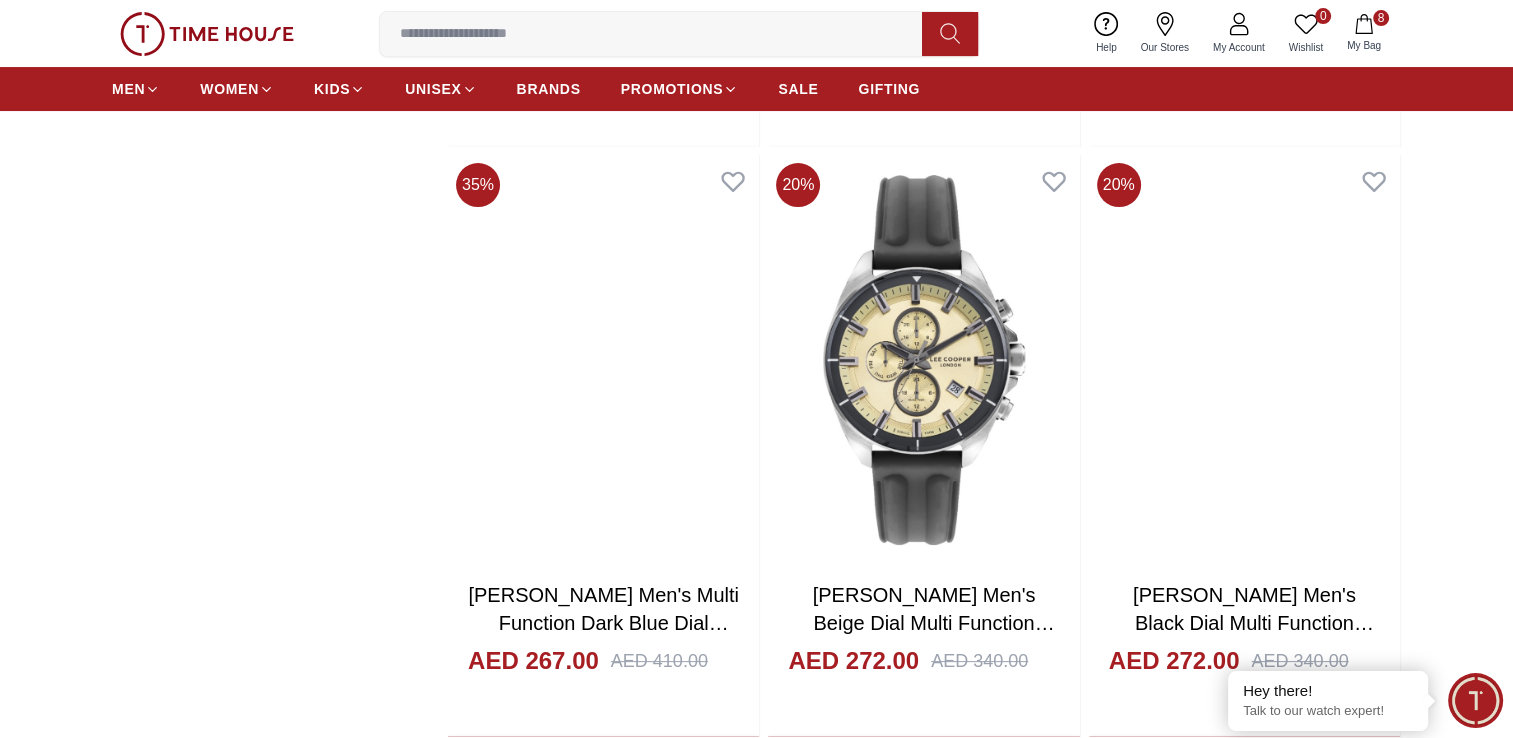 click on "Filter By Clear Brands Quantum Lee Cooper Slazenger Kenneth Scott Astro Ecstacy Tornado CASIO CITIZEN GUESS ORIENT Armani Exchange Police Ducati CERRUTI 1881 G-Shock Lee Cooper Accessories Tsar Bomba Color Black Green Blue Red Dark Blue Silver Silver / Black Orange Rose Gold Grey White White / Rose Gold Silver / Silver Dark Blue / Silver Silver / Gold Silver / Rose Gold Black / Black Black / Silver Black / Rose Gold Gold Yellow Brown White / Silver Light Blue Black /Rose Gold Black /Grey Black /Red Black /Black Black / Rose Gold / Black Rose Gold / Black Rose Gold / Black / Black Pink Green /Silver Purple Silver Silver Silver / Blue Green / Green Blue / Black Blue / Blue Titanum Navy Blue Military Green Blue / Silver Champagne White / Gold White / Gold  Black  Ivory Green / Silver Blue  Army Green Camouflage Silver / White / Rose Gold Black / Blue MOP White Black/Silver Blue/Silver Navy blue Cadet Blue Gold / Green Blue / Gold Silver  /  Silver Deep Blue Green / Gold  Black / Gun Metal Gun Metal / Green 40" at bounding box center (756, -5164) 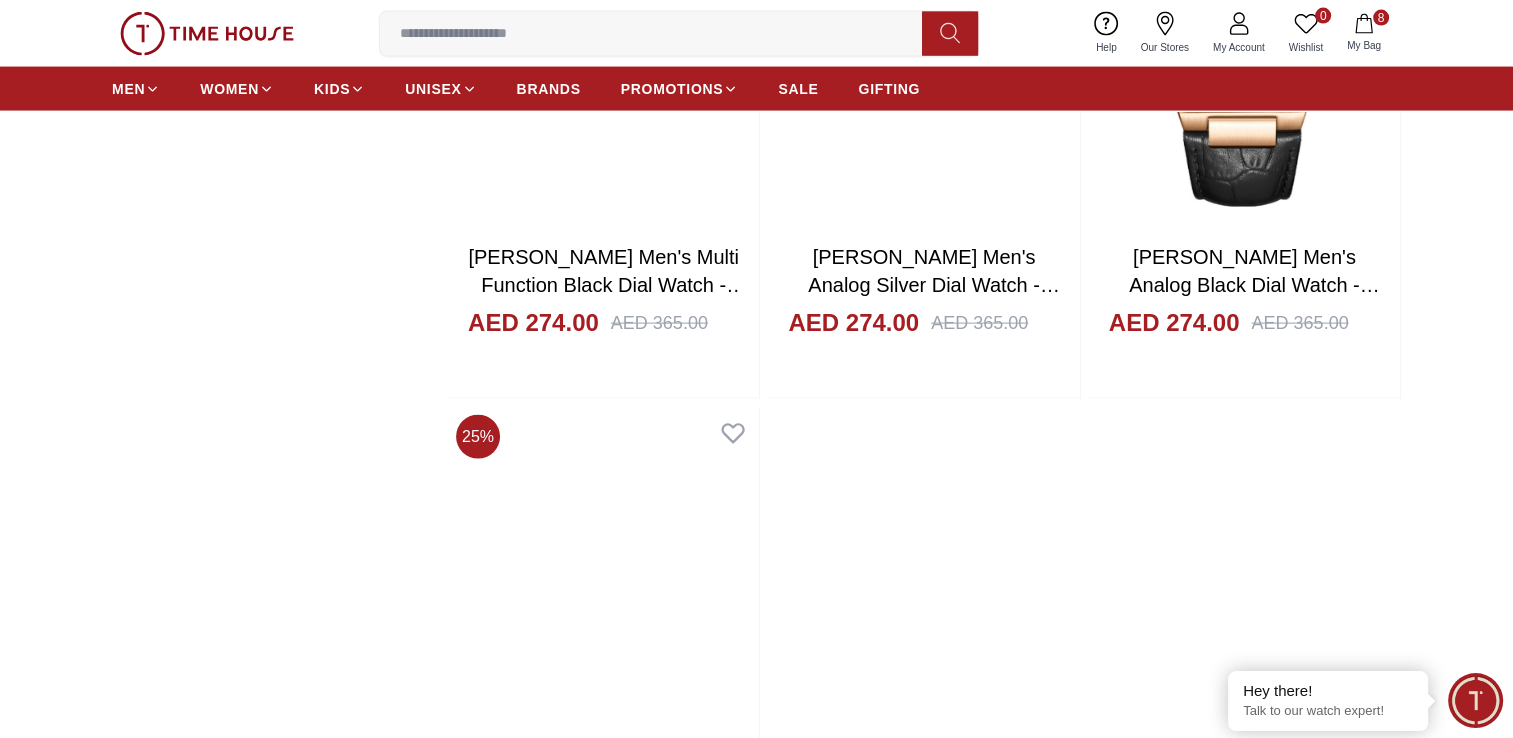 scroll, scrollTop: 19985, scrollLeft: 0, axis: vertical 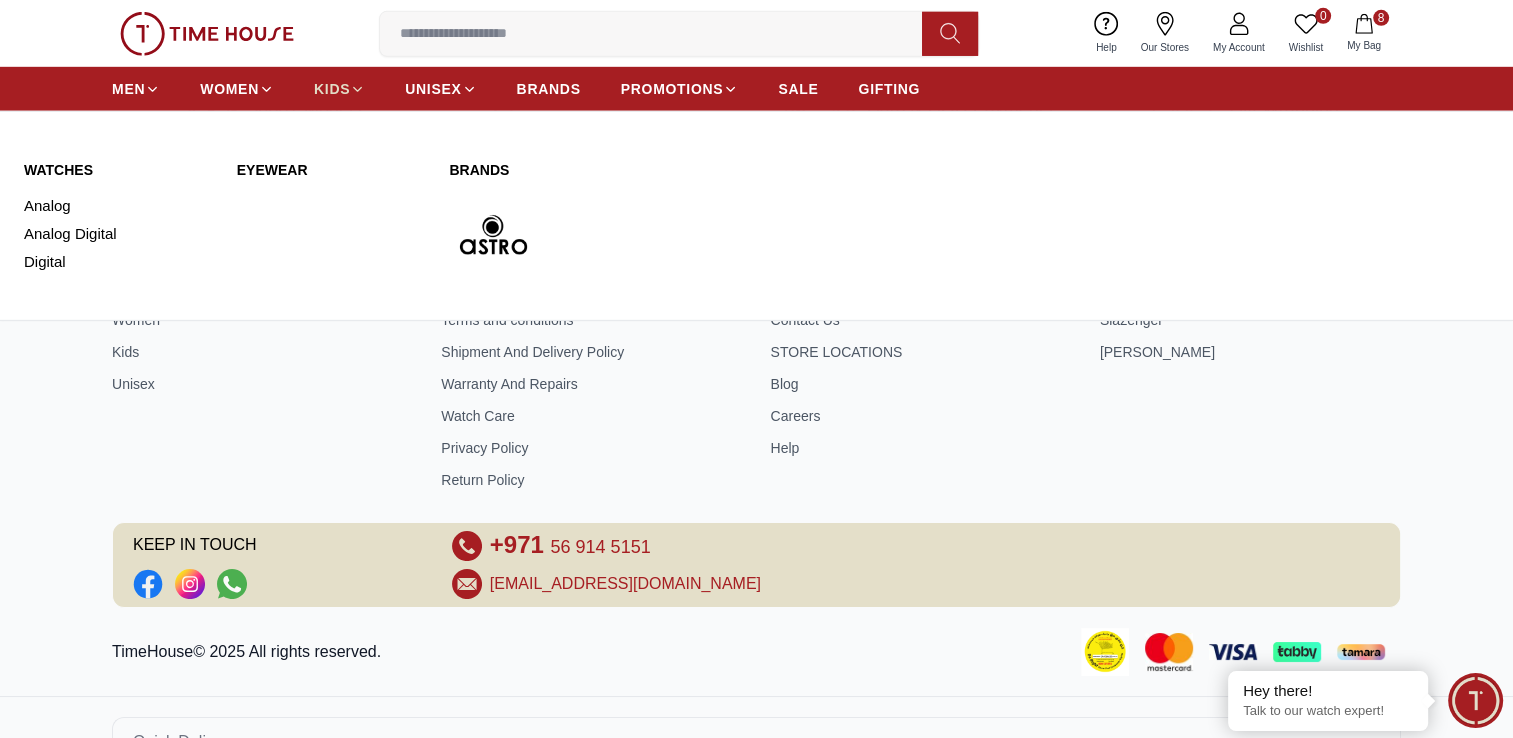 click 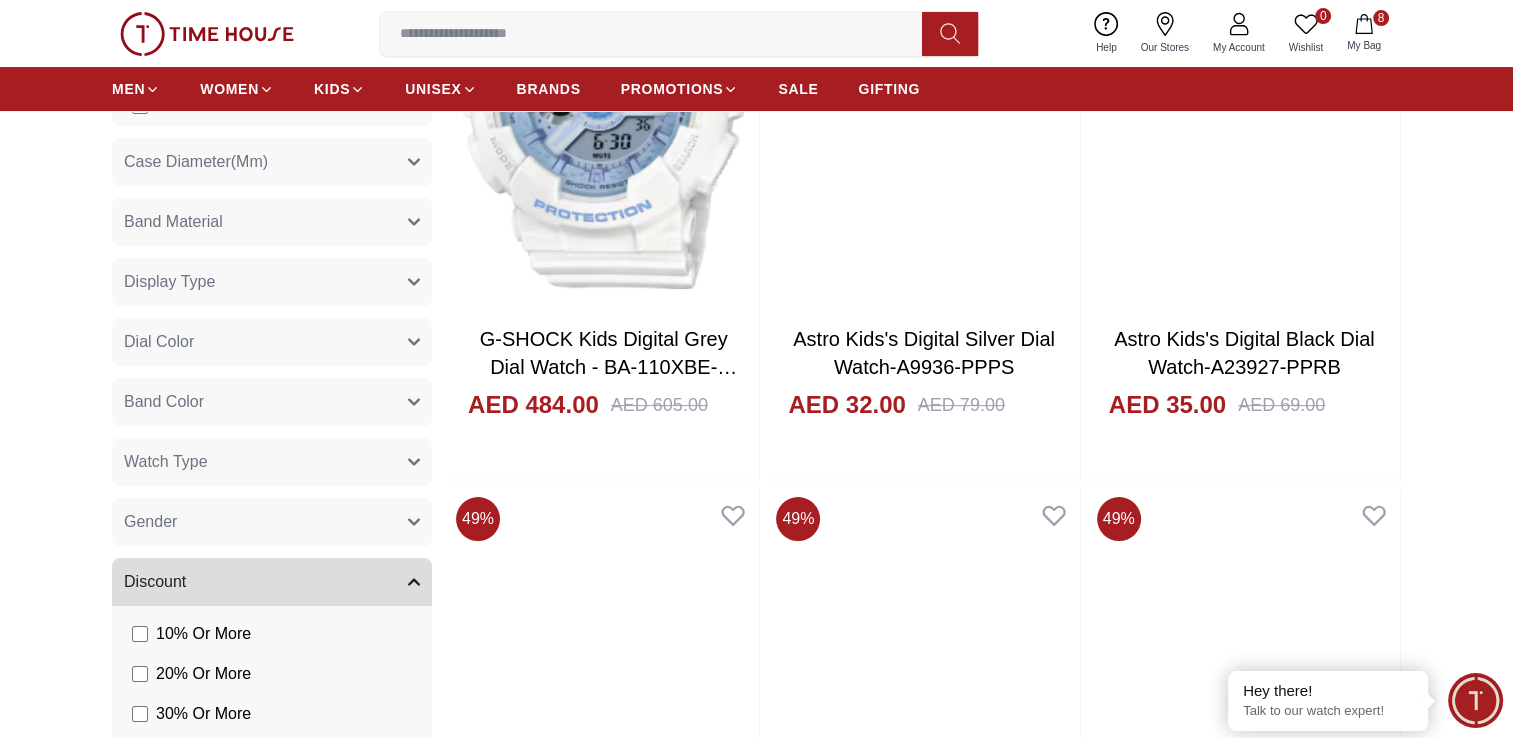 scroll, scrollTop: 401, scrollLeft: 0, axis: vertical 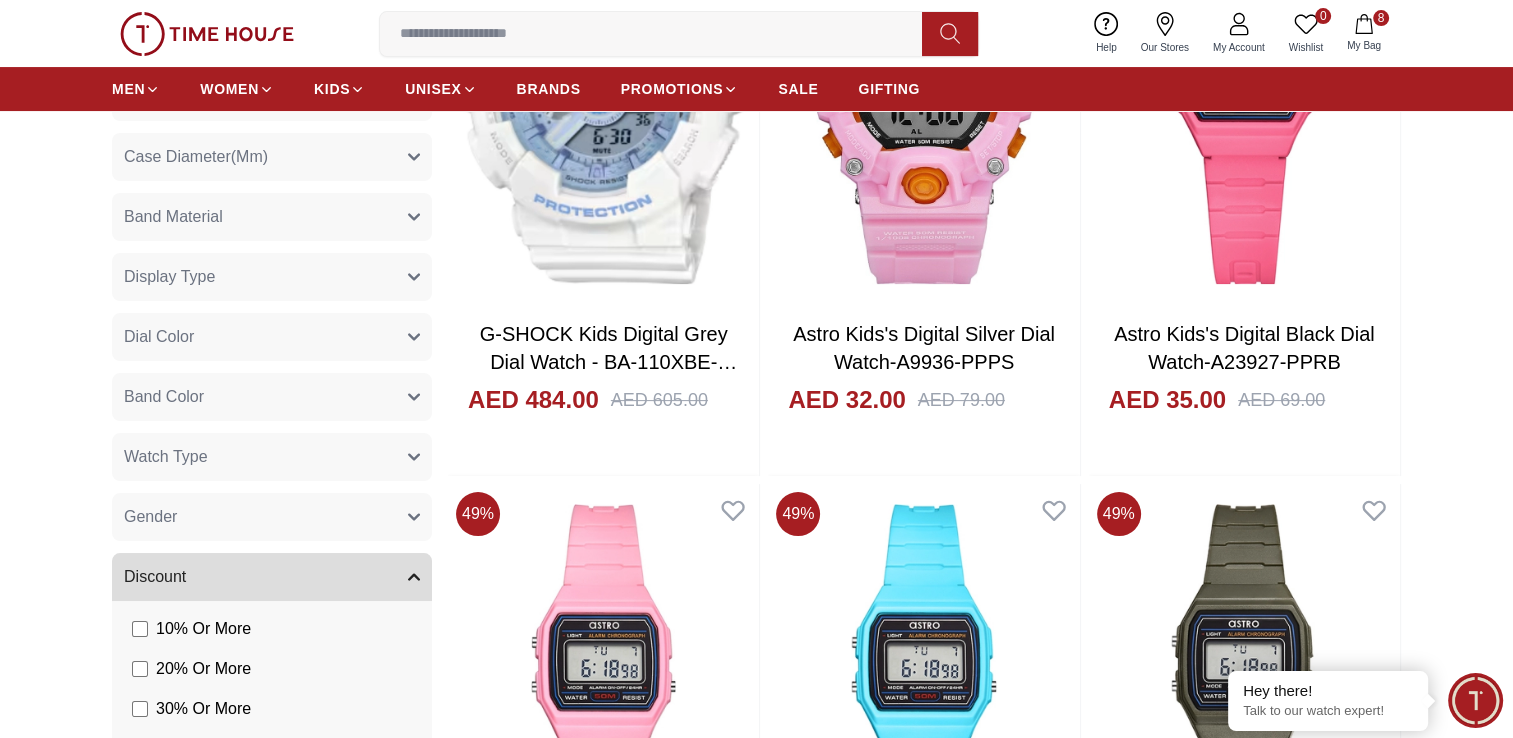 click on "Gender" at bounding box center [272, 517] 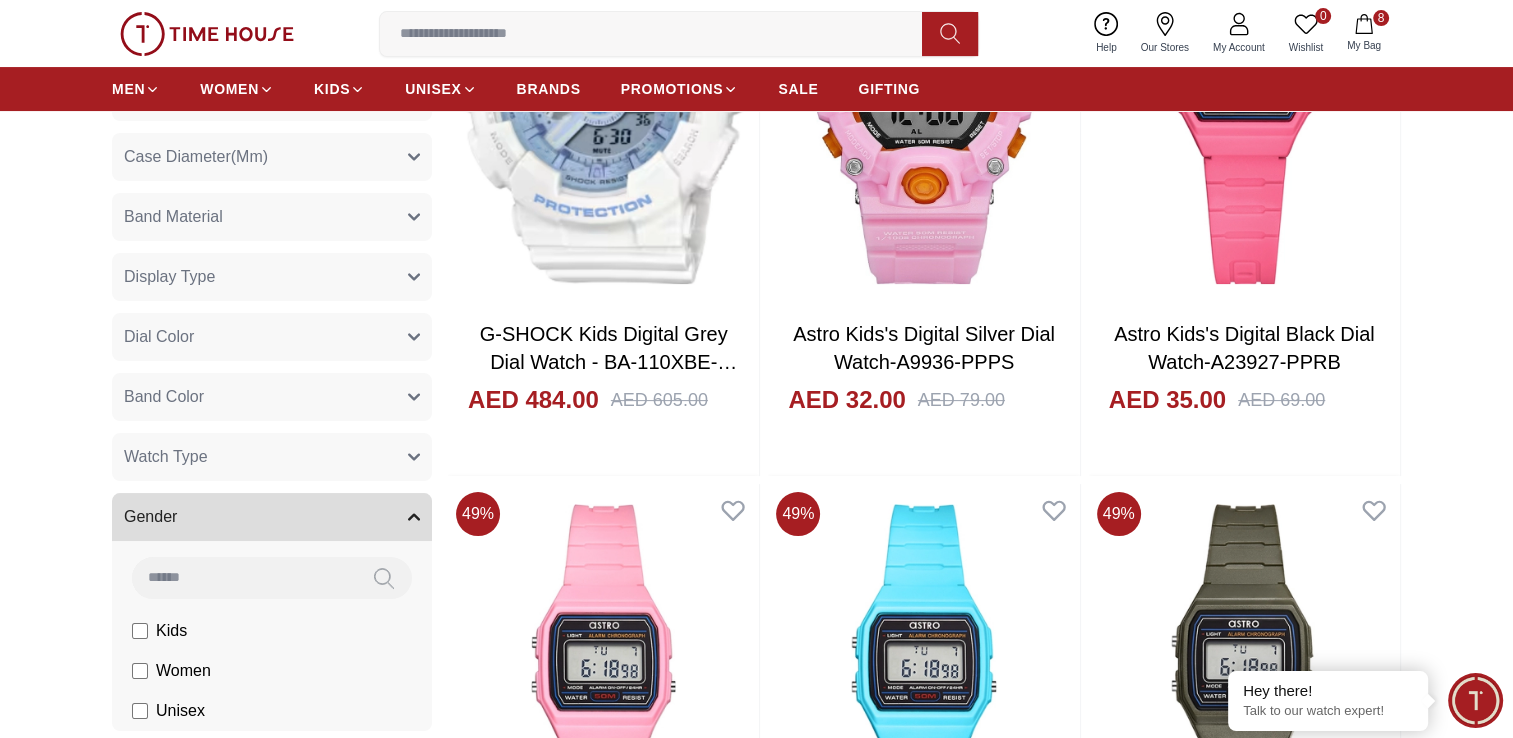 click 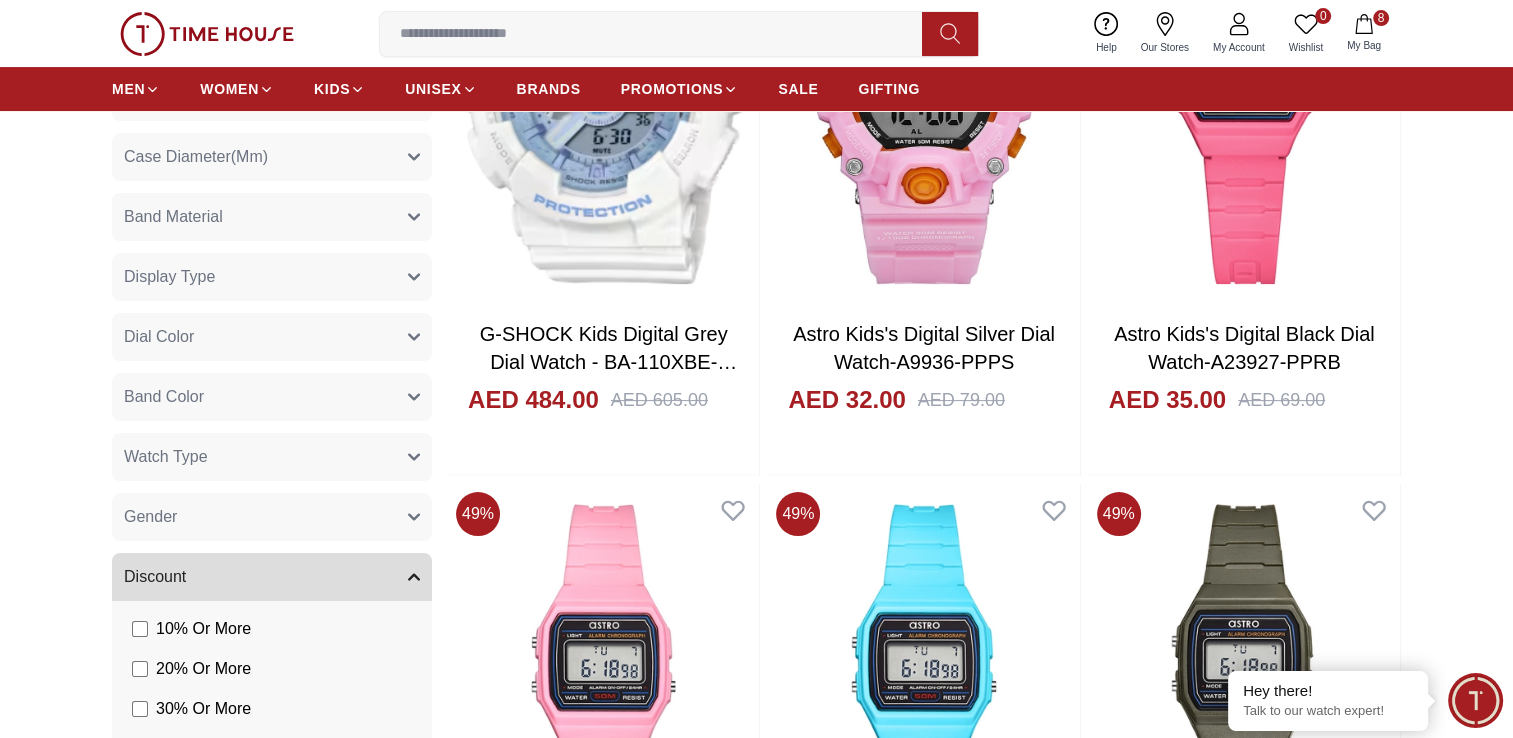 click 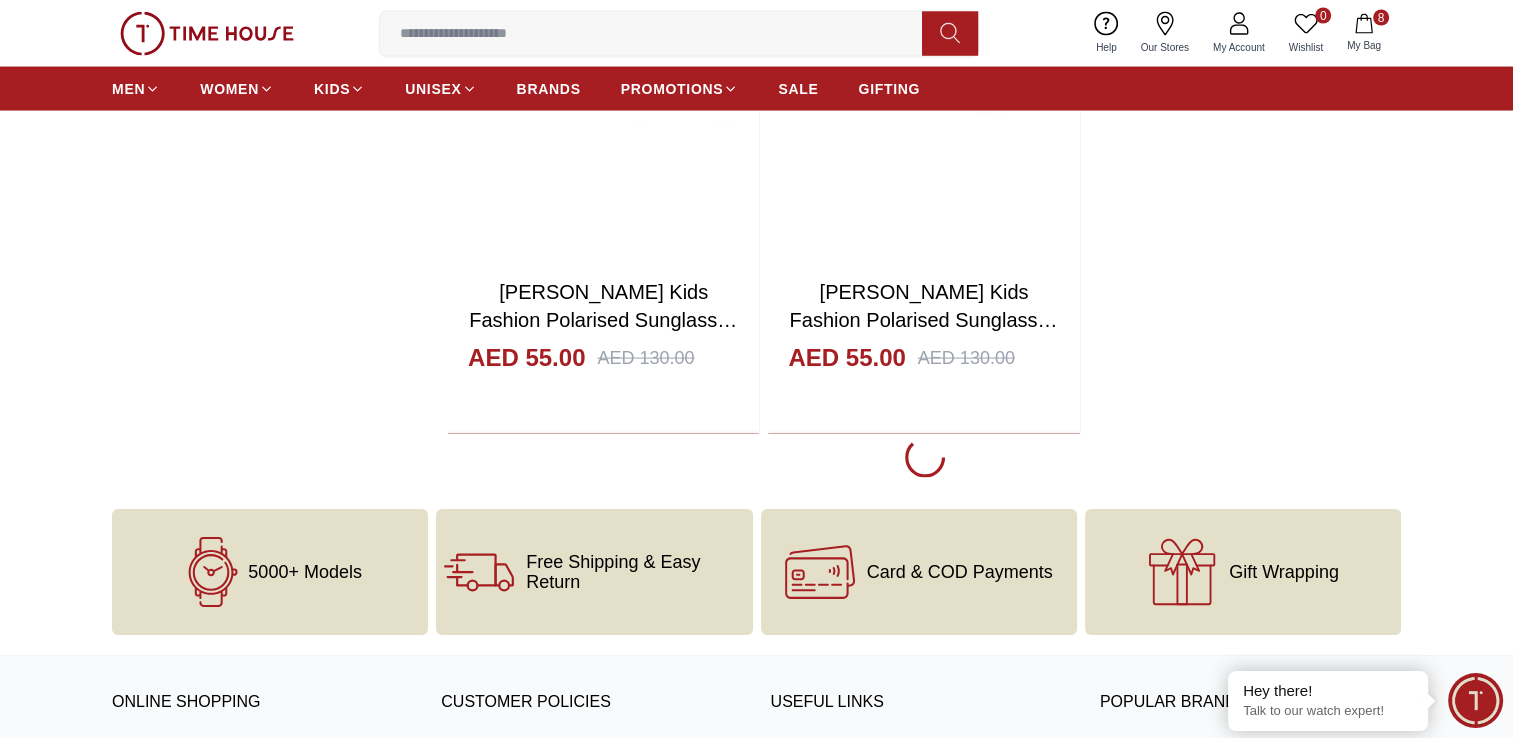 scroll, scrollTop: 3986, scrollLeft: 0, axis: vertical 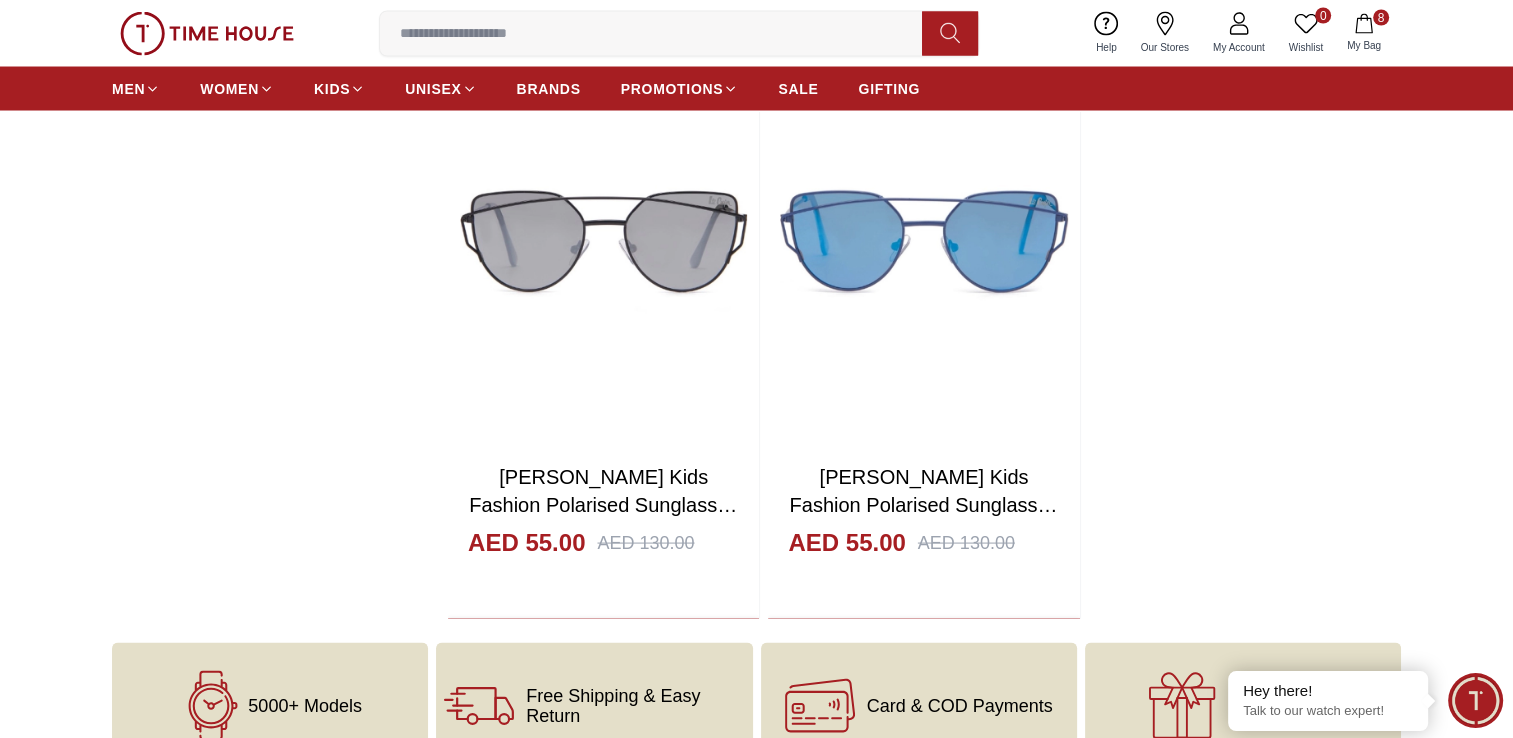 click on "Filter By Clear Brands Lee Cooper Astro G-Shock Case Diameter(Mm) 34 43 56 46.3 43.4 Band Material Silicone Fabric Polyurethane Alloy & Plastic Plastic Resin Textile Display Type Analog Analog-Digital Digital Dial Color Black Silver Grey Dark Blue+Gold White Pink Purple Black White Peach Light Blue Blue Green Rose Gold Light Purple Band Color Green Dark Blue Black Pink Blue Grey Black / Silver White Burgundy Light Blue Purple Transparent Violet Peach Light Purple Watch Type Casual Sports Diver Mako Sports Gender Kids Women Unisex Discount 10 % Or More 20 % Or More 30 % Or More 40 % Or More 50 % Or More Price 1 1000 AED 1.00 - AED 1000.00 Filter 20   Results Found Sort By: ​ ****** ​ 20 % G-SHOCK Kids Digital Grey Dial Watch - BA-110XBE-7ADR AED 484.00 AED 605.00 Add to cart Add to cart 59 % Astro Kids's Black Dial Digital Watch - A23923-PPBB AED 32.00 AED 79.00 Add to cart Add to cart 40 % Lee Cooper Kids Analog Blue Dial Watch - LC.K.2.869 AED 53.00 AED 89.00 Add to cart Add to cart 40 % AED 53.00 40" at bounding box center [756, -1476] 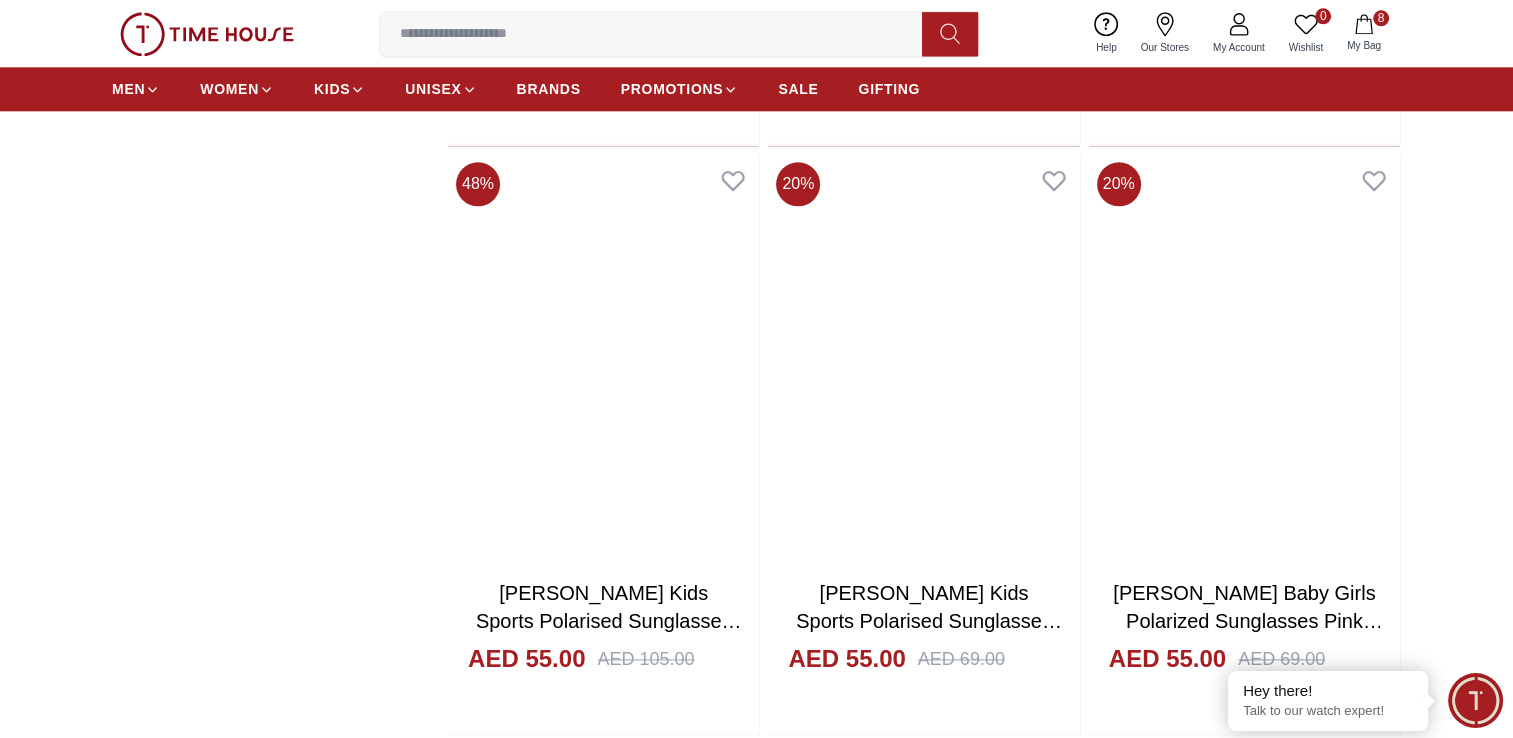 scroll, scrollTop: 2498, scrollLeft: 0, axis: vertical 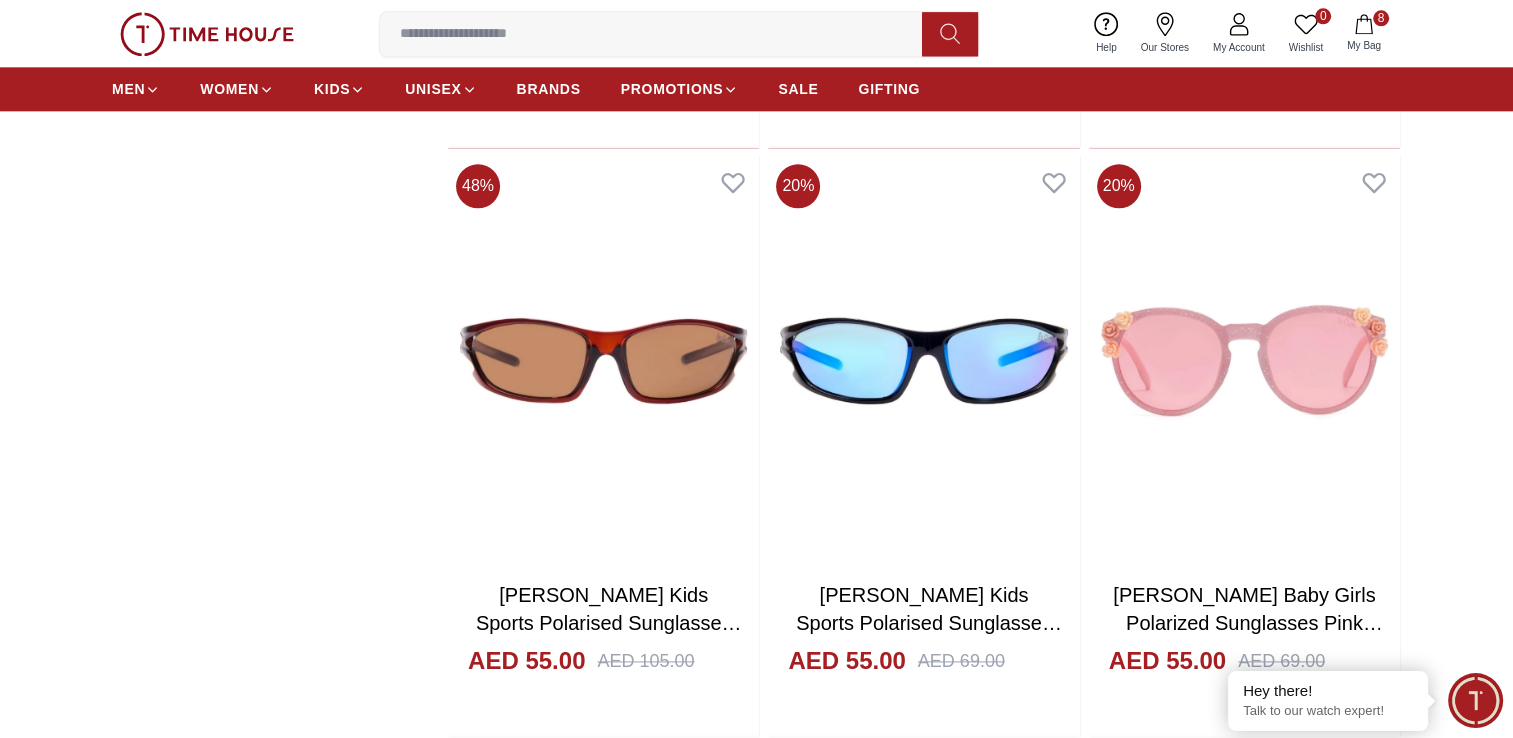 click on "Filter By Clear Brands Lee Cooper Astro G-Shock Case Diameter(Mm) 34 43 56 46.3 43.4 Band Material Silicone Fabric Polyurethane Alloy & Plastic Plastic Resin Textile Display Type Analog Analog-Digital Digital Dial Color Black Silver Grey Dark Blue+Gold White Pink Purple Black White Peach Light Blue Blue Green Rose Gold Light Purple Band Color Green Dark Blue Black Pink Blue Grey Black / Silver White Burgundy Light Blue Purple Transparent Violet Peach Light Purple Watch Type Casual Sports Diver Mako Sports Gender Kids Women Unisex Discount 10 % Or More 20 % Or More 30 % Or More 40 % Or More 50 % Or More Price 1 1000 AED 1.00 - AED 1000.00 Filter 20   Results Found Sort By: ​ ****** ​ 20 % G-SHOCK Kids Digital Grey Dial Watch - BA-110XBE-7ADR AED 484.00 AED 605.00 Add to cart Add to cart 59 % Astro Kids's Black Dial Digital Watch - A23923-PPBB AED 32.00 AED 79.00 Add to cart Add to cart 40 % Lee Cooper Kids Analog Blue Dial Watch - LC.K.2.869 AED 53.00 AED 89.00 Add to cart Add to cart 40 % AED 53.00 40" at bounding box center [756, -179] 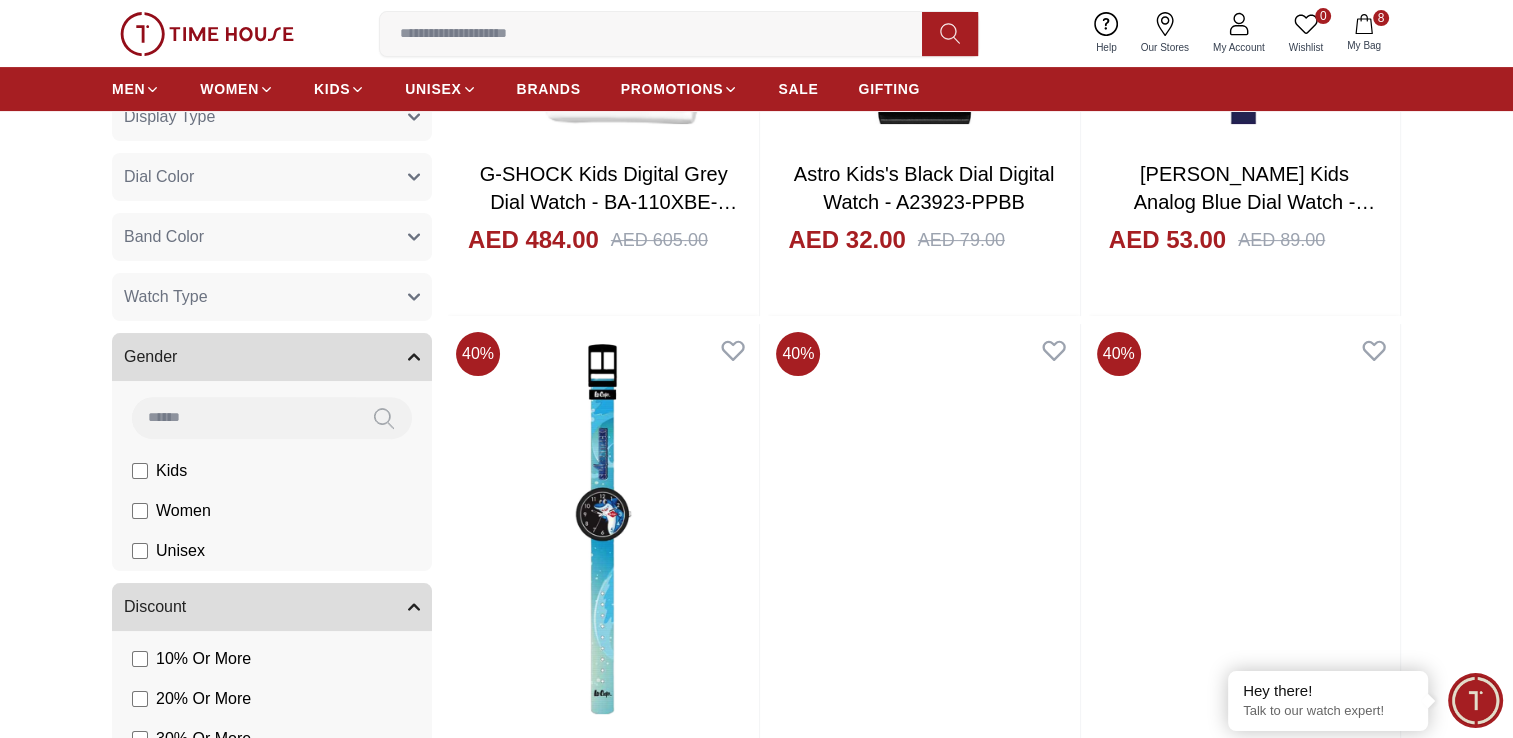 scroll, scrollTop: 0, scrollLeft: 0, axis: both 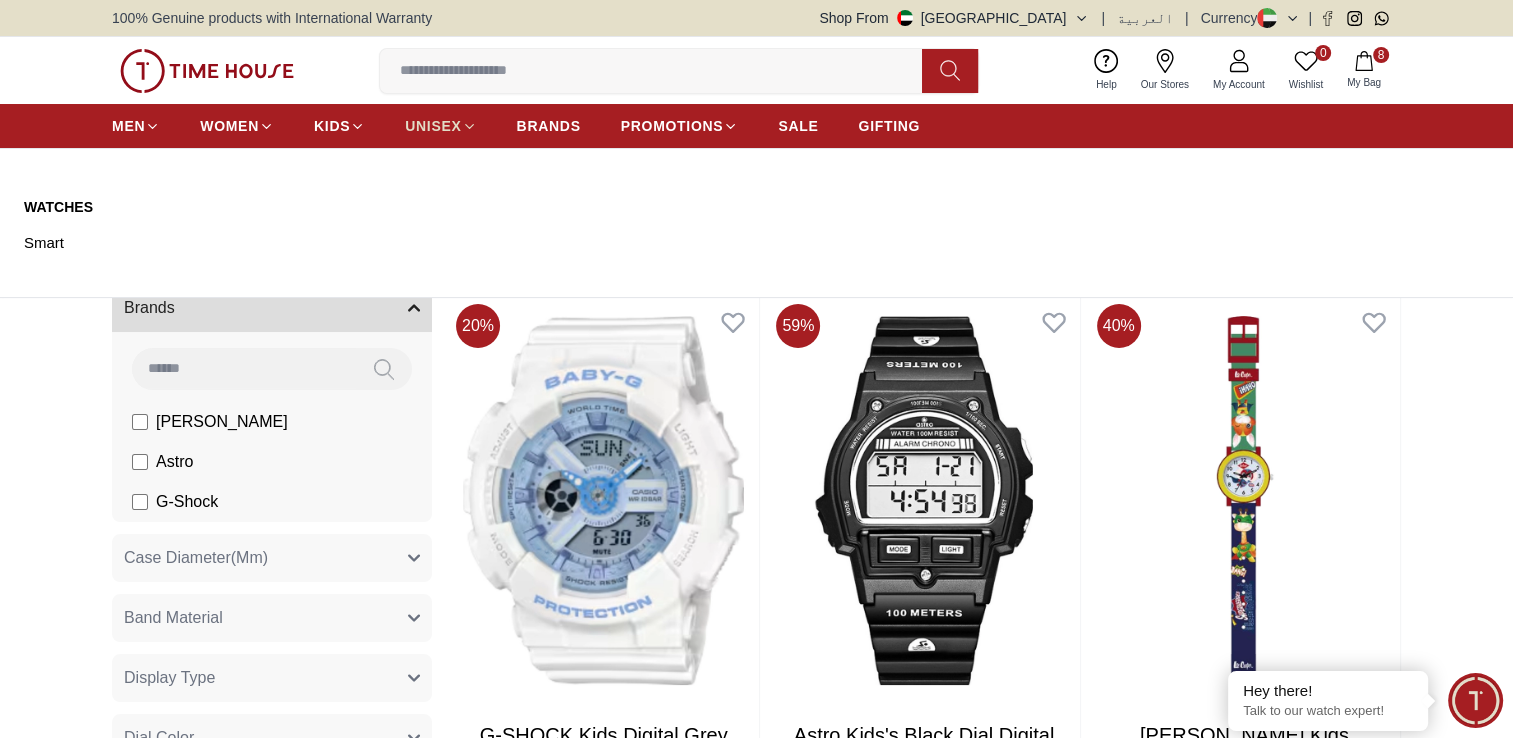 click 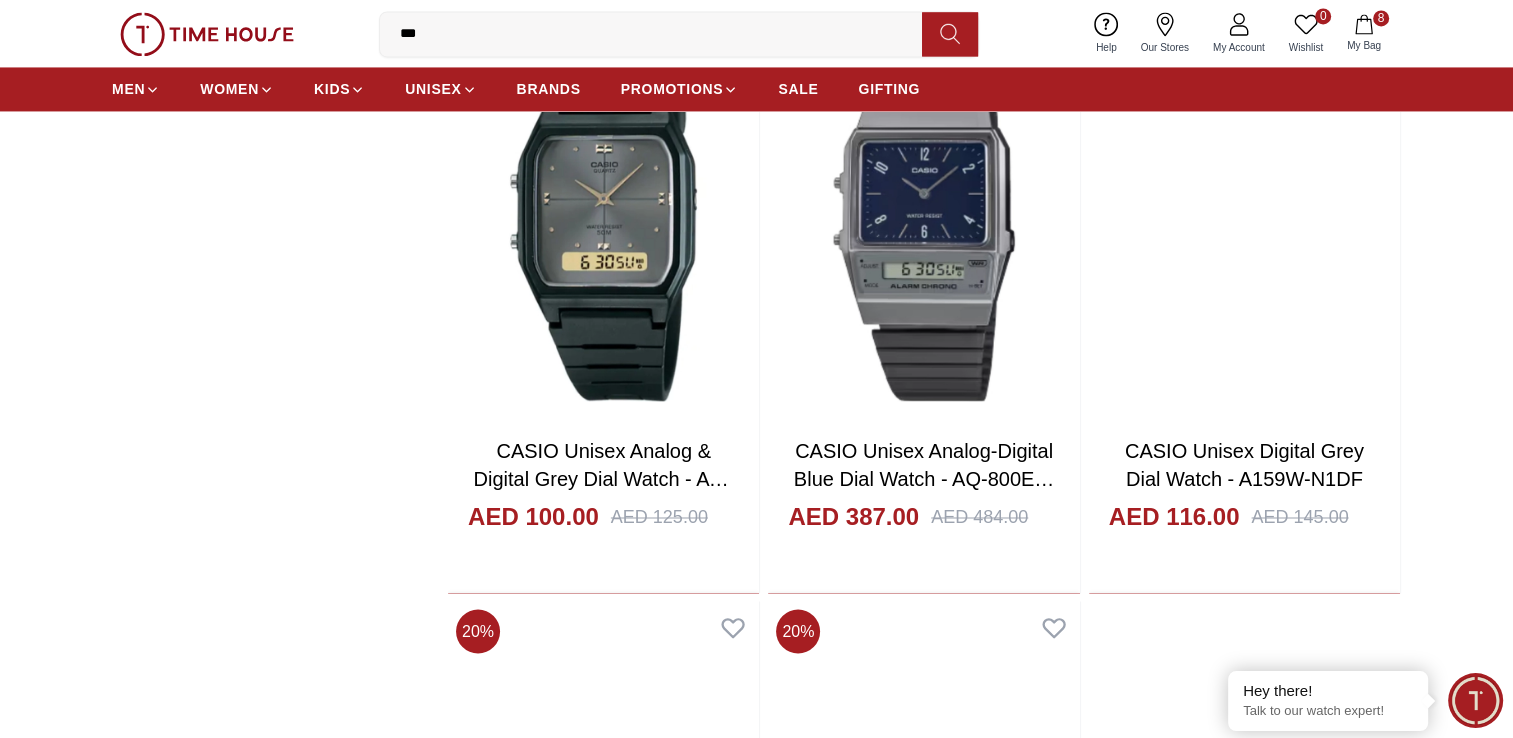 scroll, scrollTop: 3873, scrollLeft: 0, axis: vertical 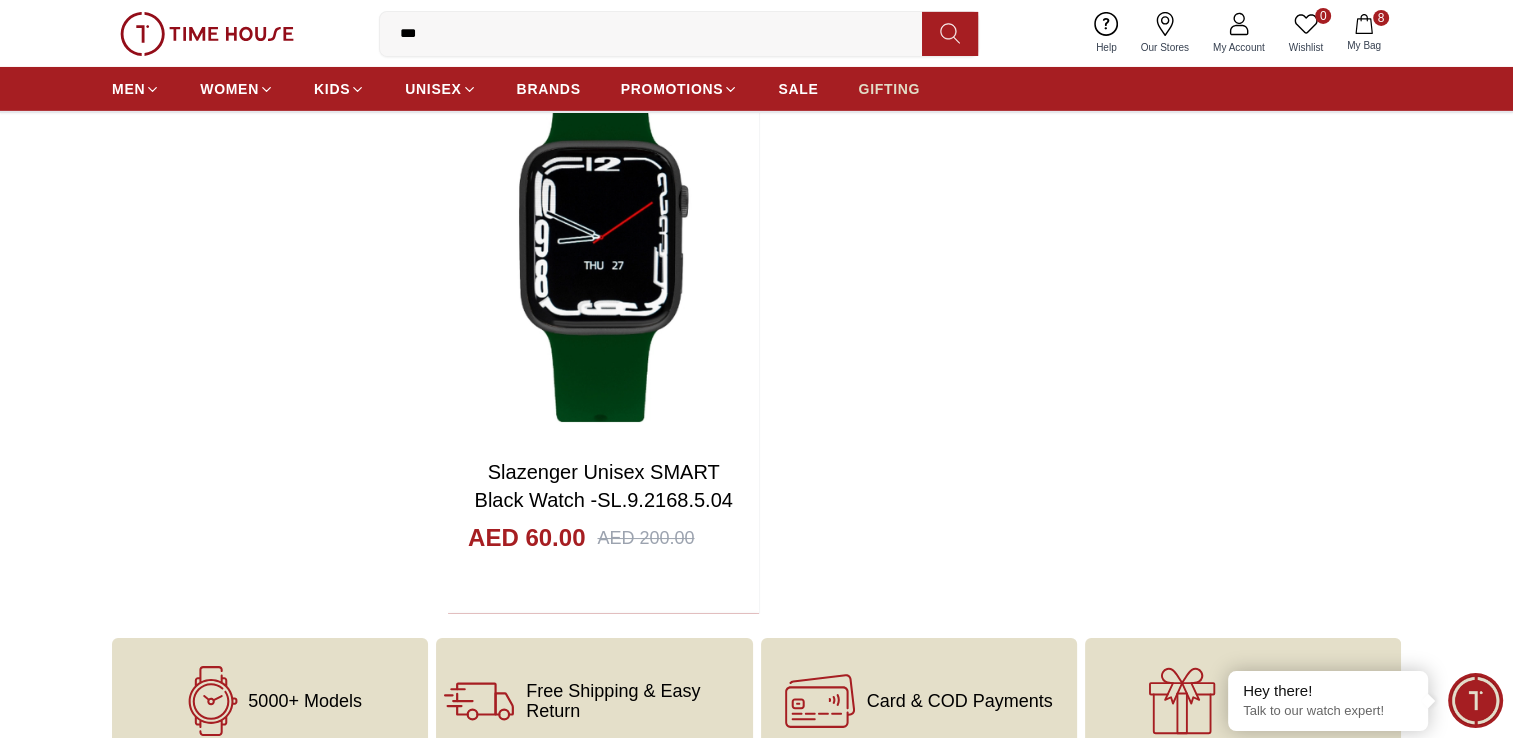 click on "GIFTING" at bounding box center (889, 89) 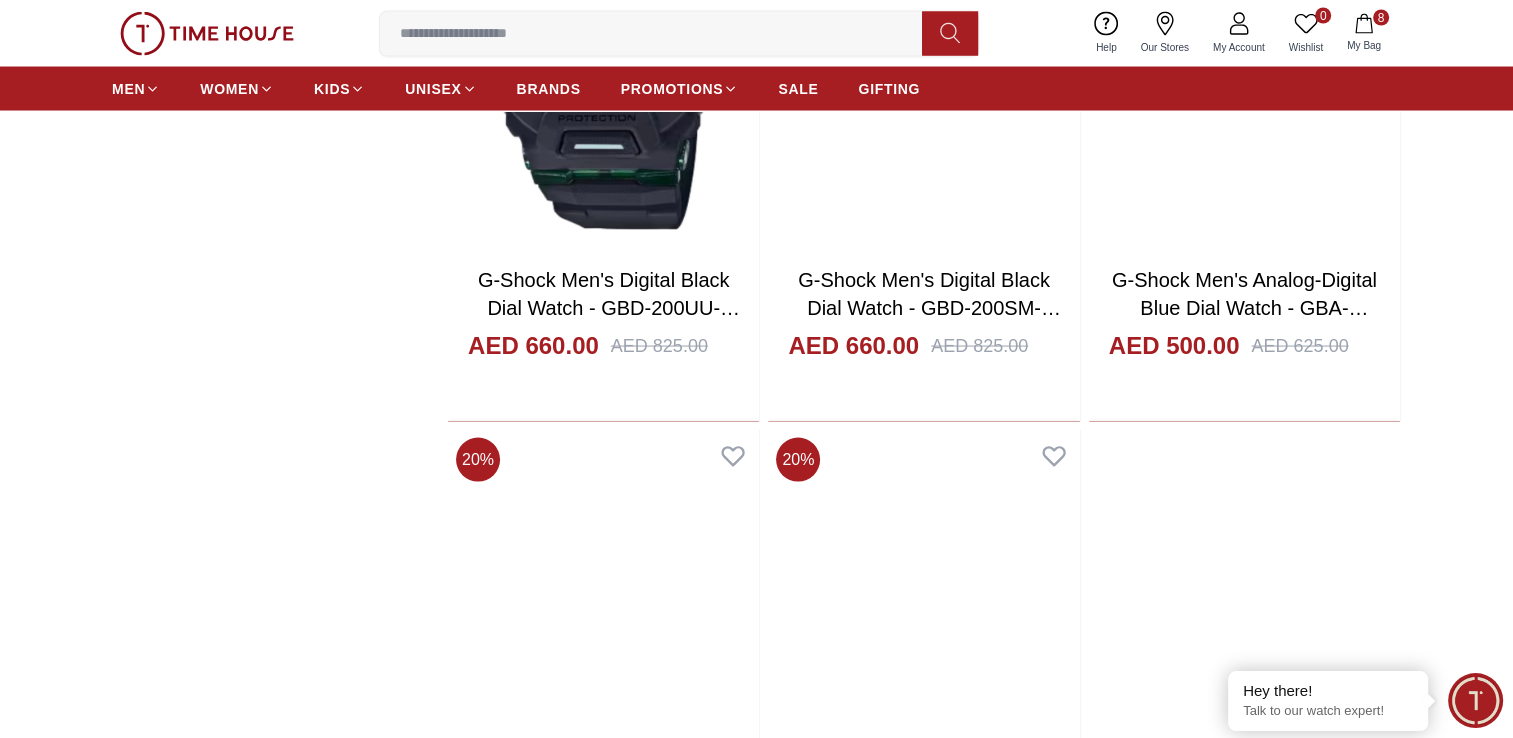 scroll, scrollTop: 4516, scrollLeft: 0, axis: vertical 